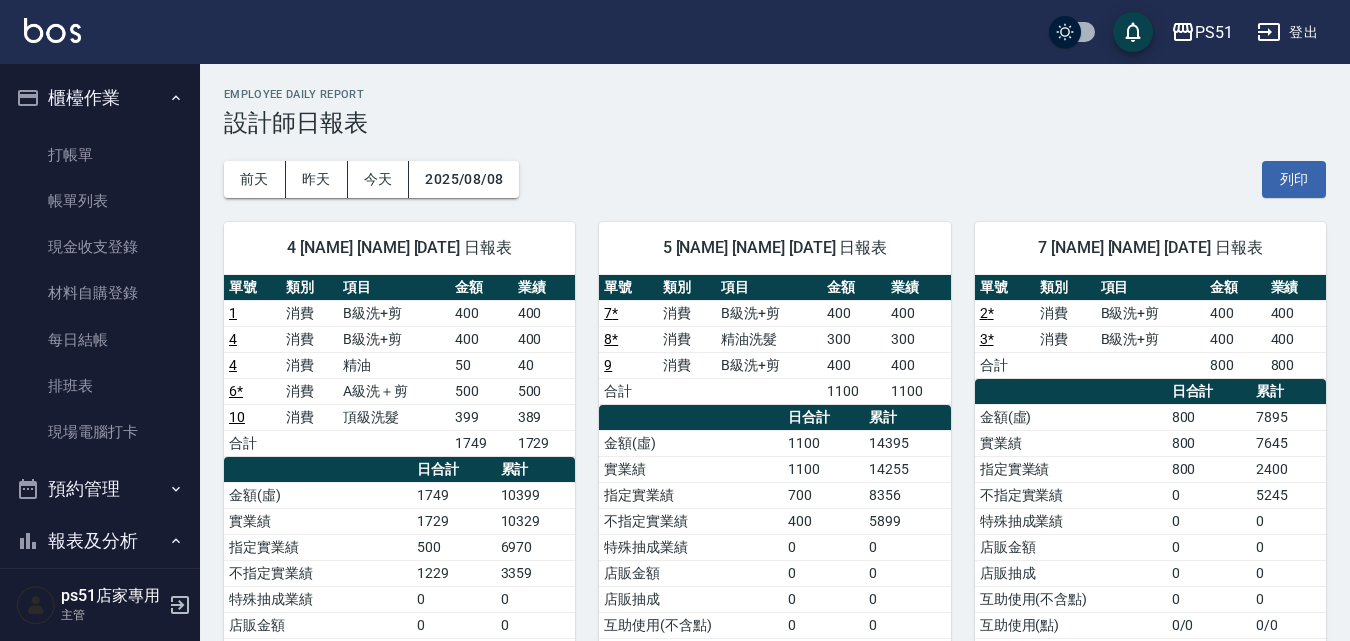 scroll, scrollTop: 849, scrollLeft: 0, axis: vertical 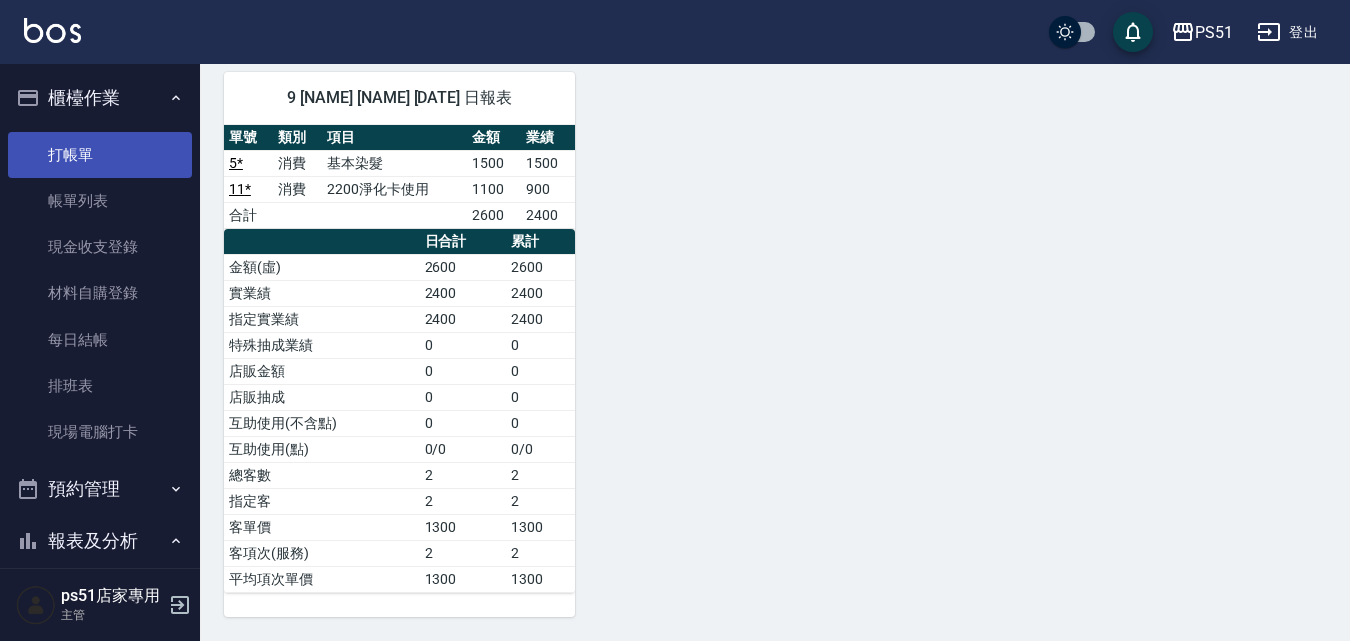 click on "打帳單" at bounding box center [100, 155] 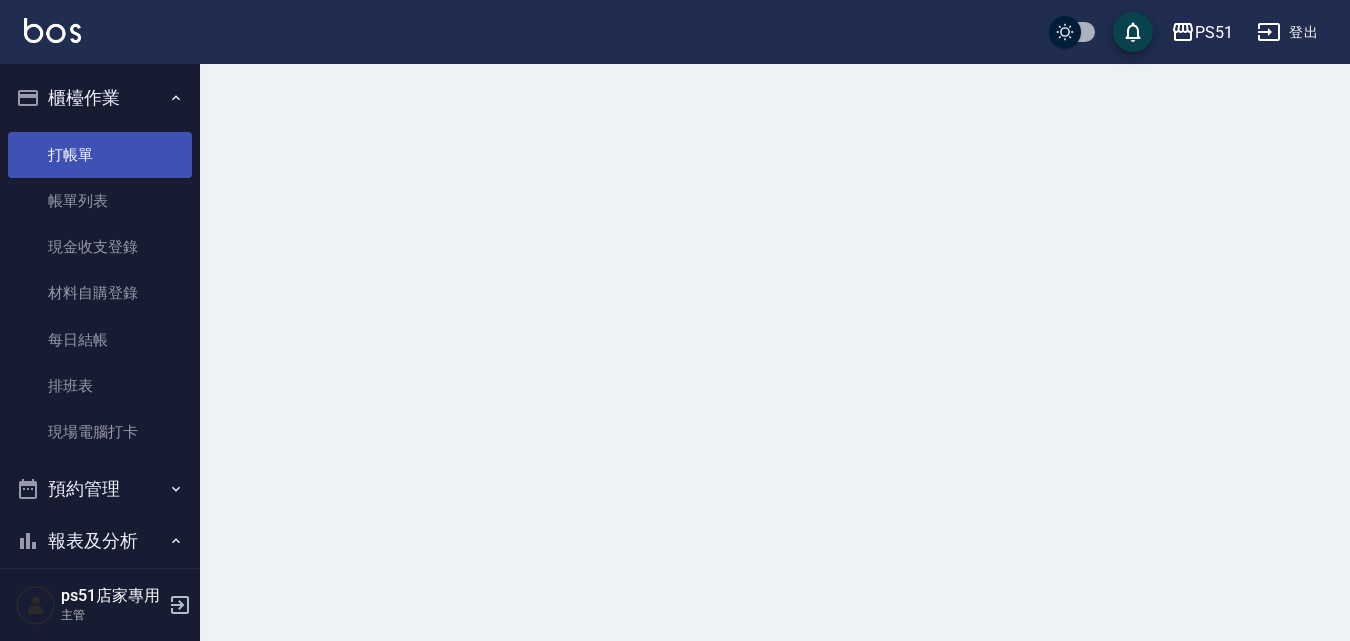 scroll, scrollTop: 0, scrollLeft: 0, axis: both 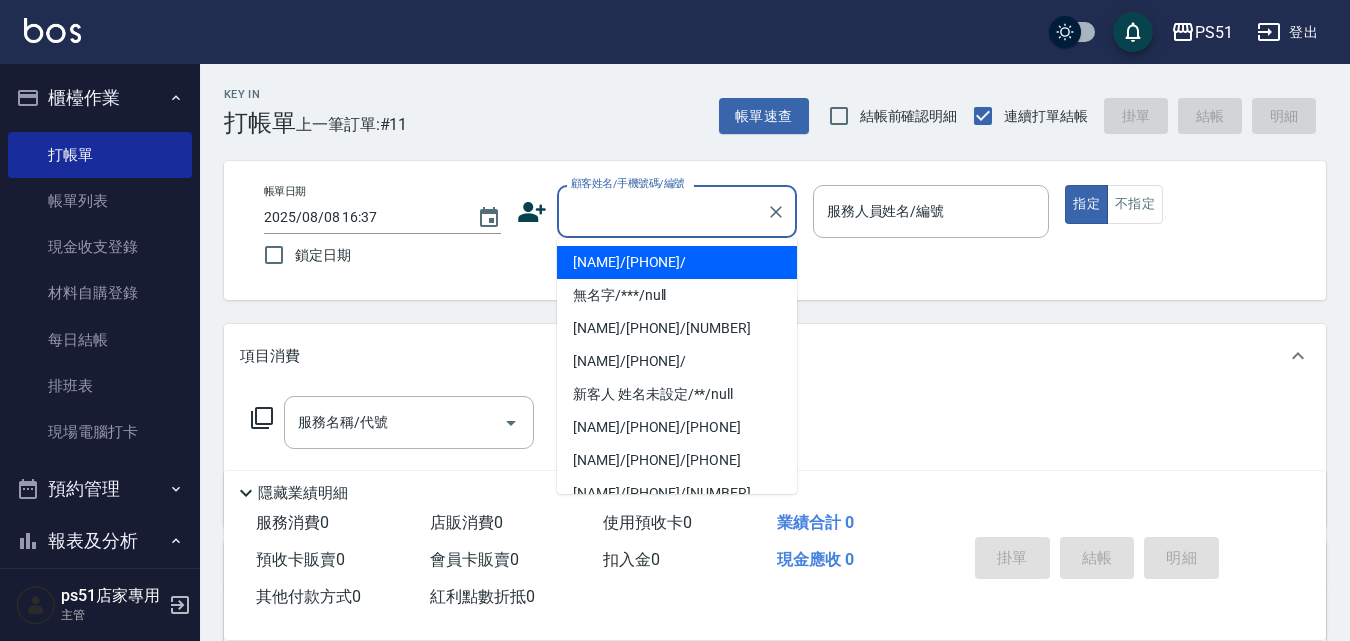 click on "顧客姓名/手機號碼/編號" at bounding box center (662, 211) 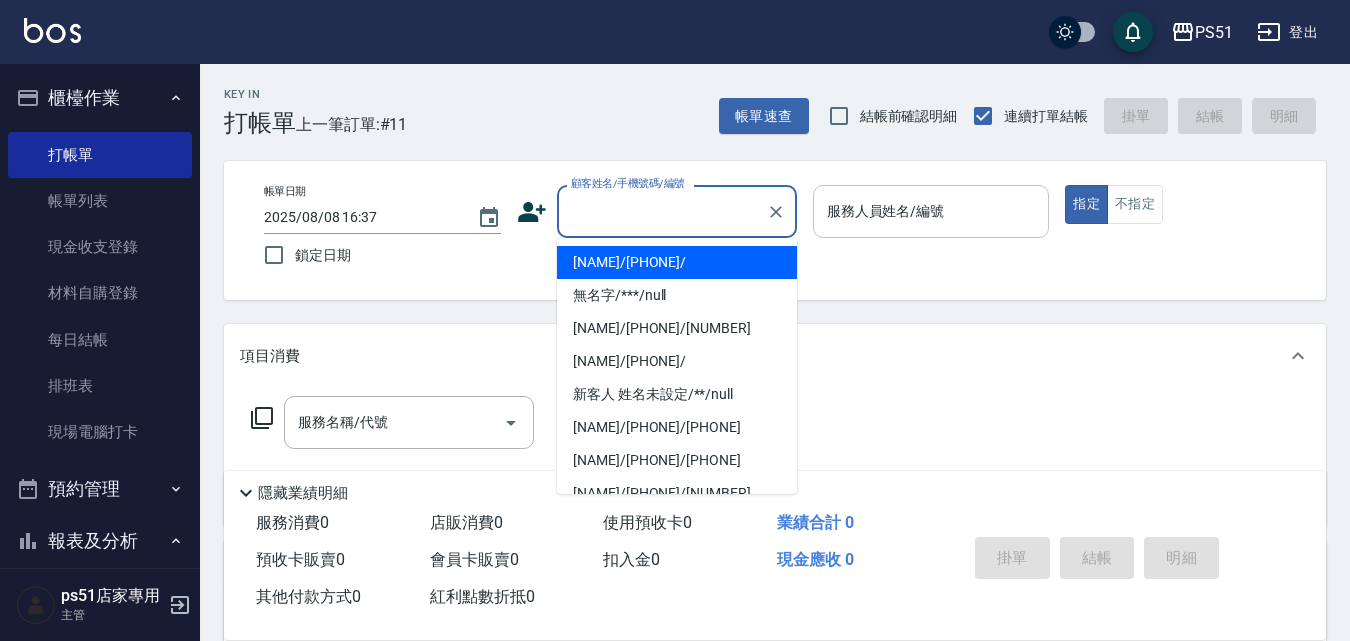 type on "[NAME]/[PHONE]/" 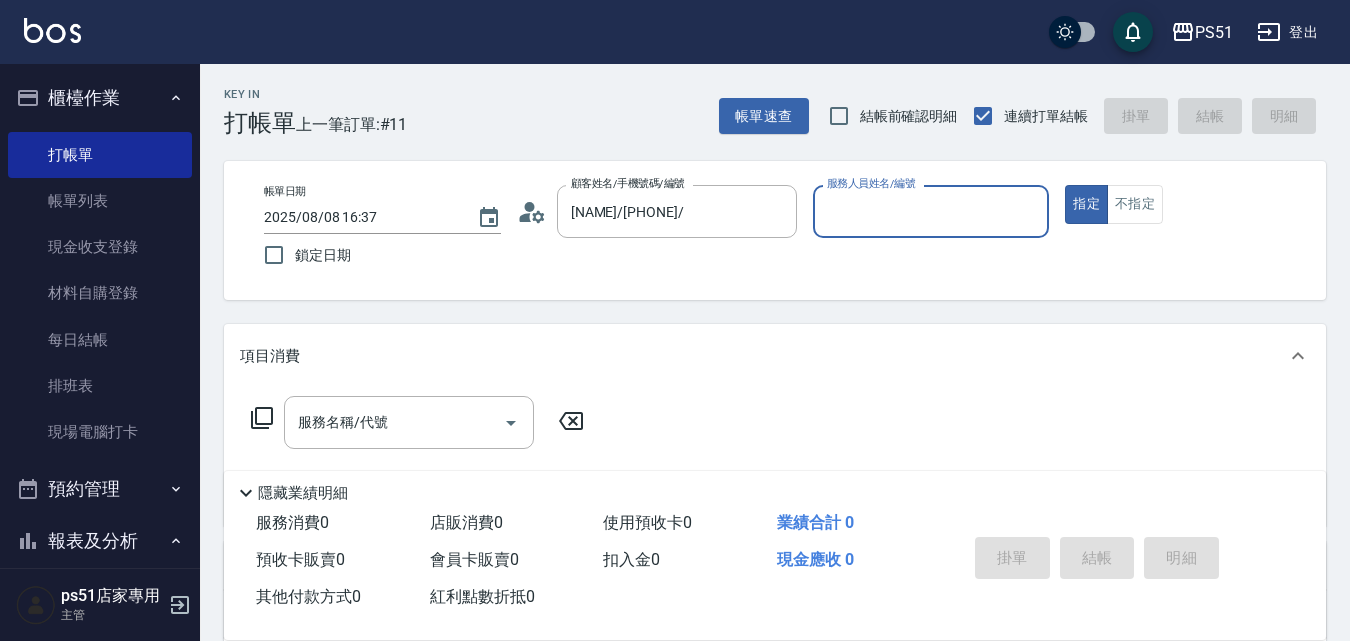 type on "[NAME]-9" 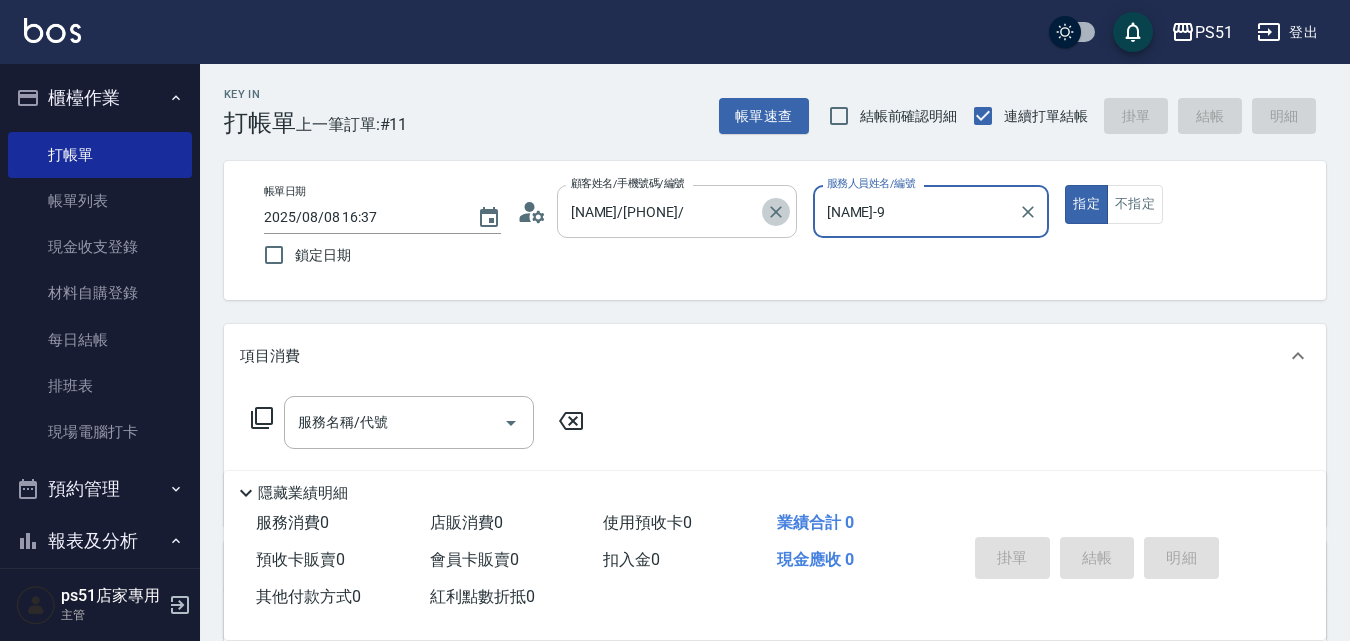 click 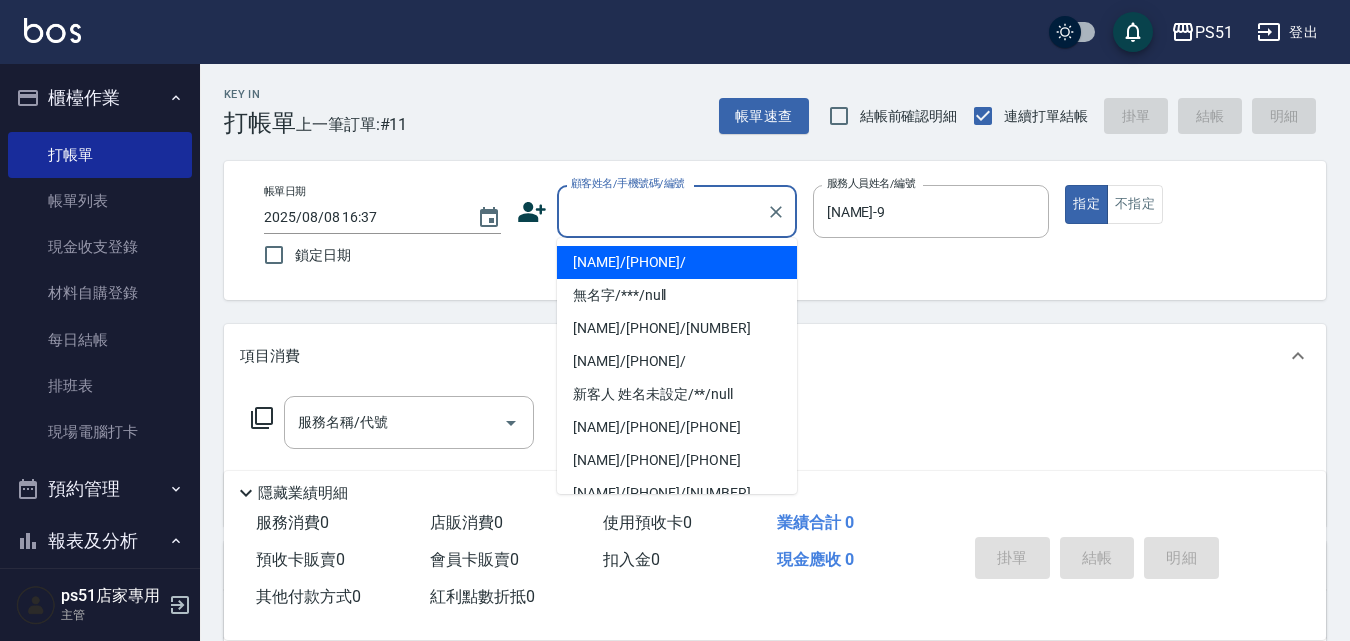 click on "顧客姓名/手機號碼/編號" at bounding box center [662, 211] 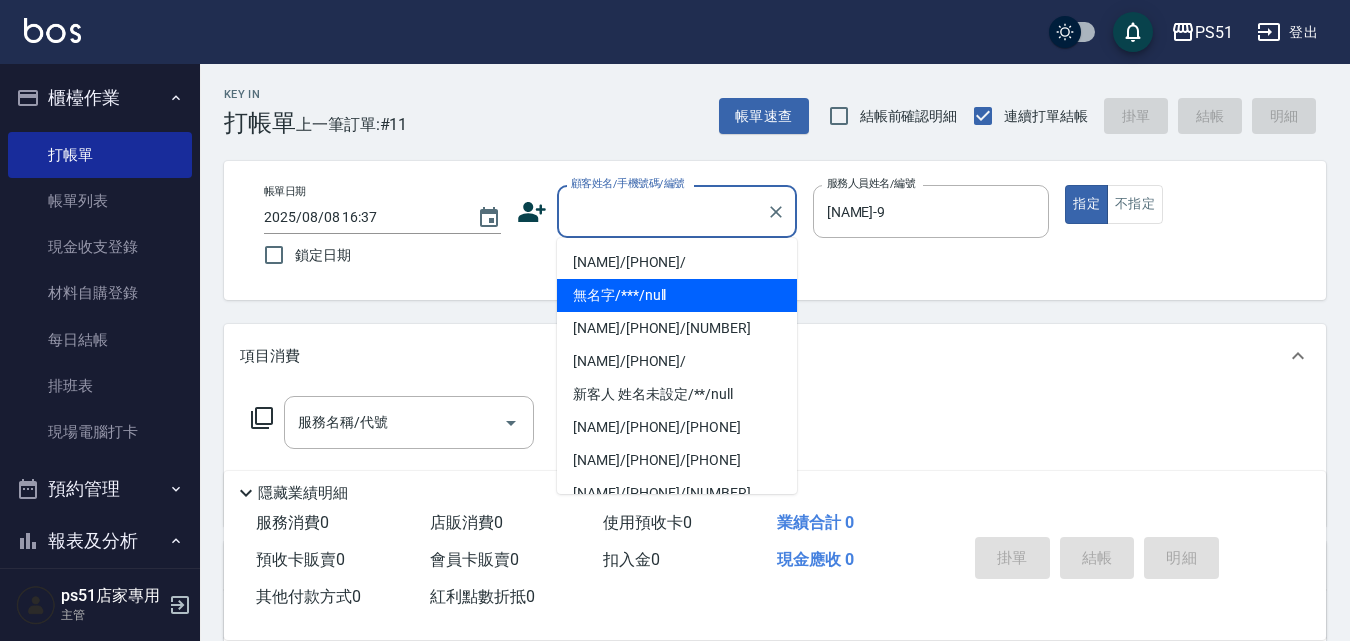 click on "無名字/***/null" at bounding box center (677, 295) 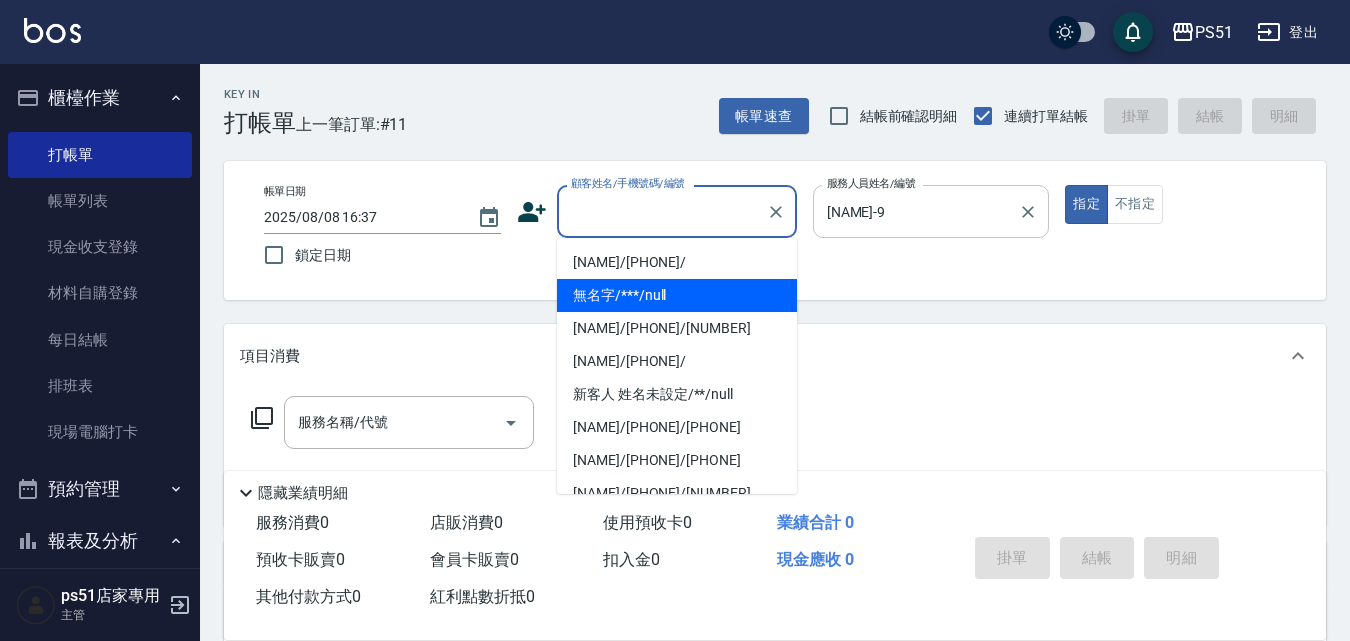 type on "無名字/***/null" 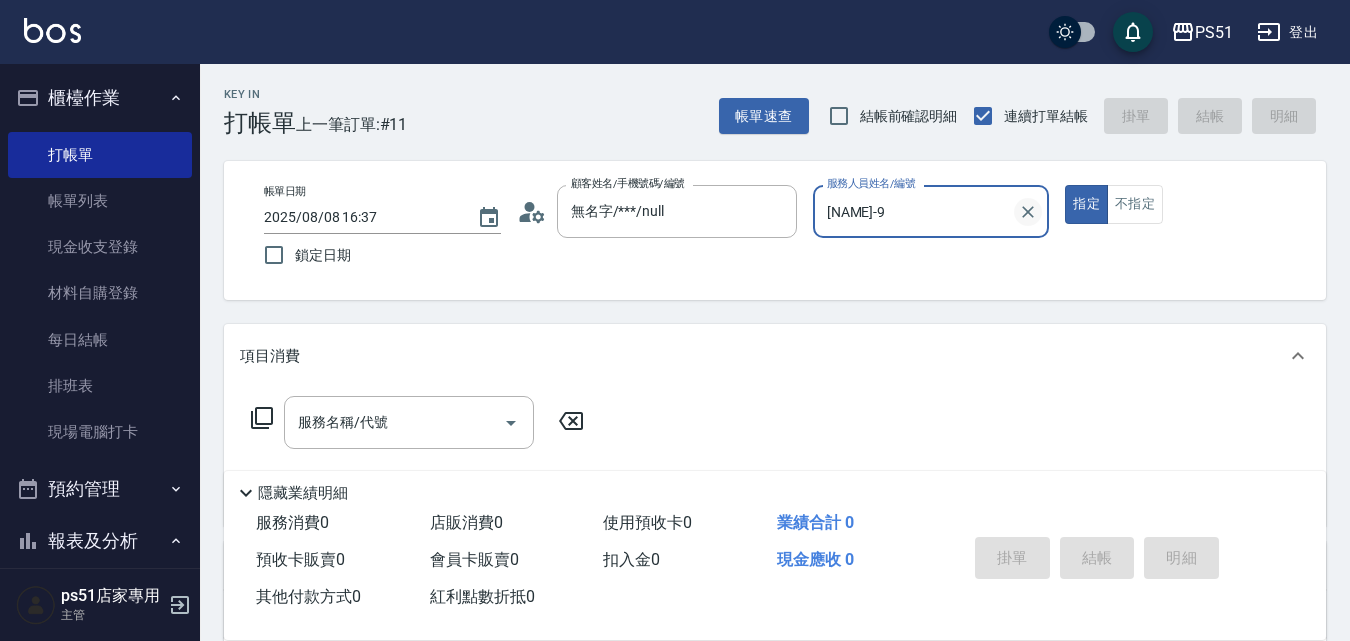 click 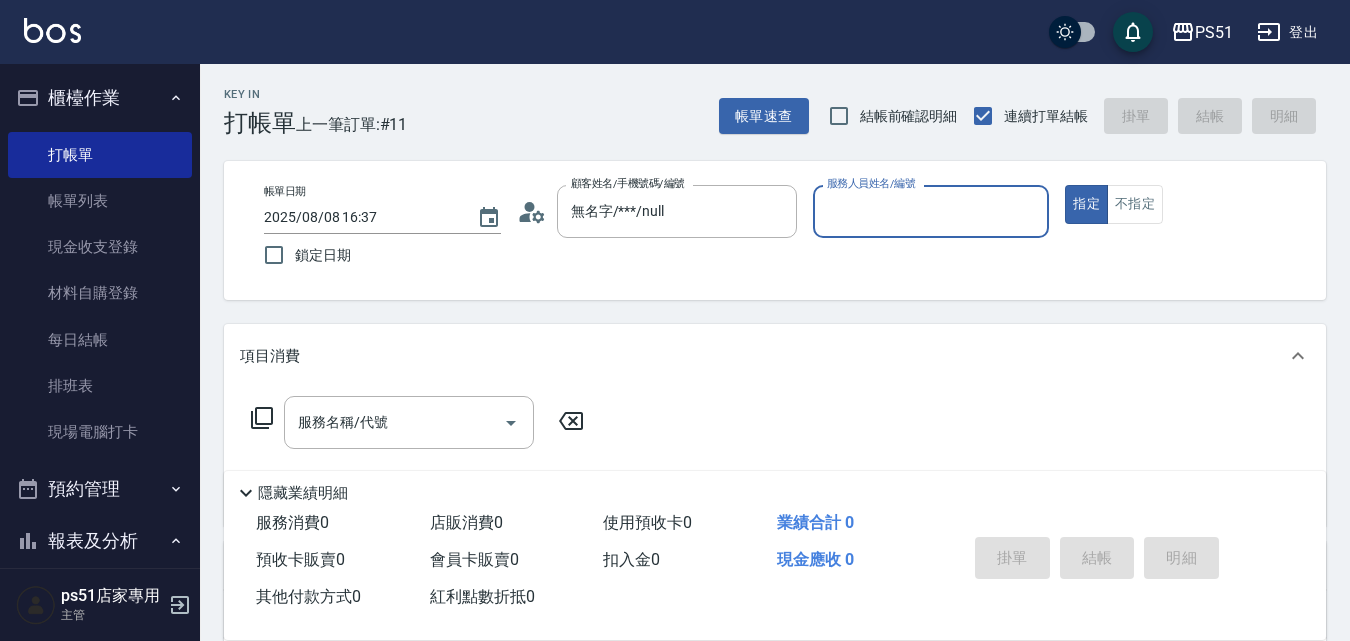 click on "服務人員姓名/編號" at bounding box center (931, 211) 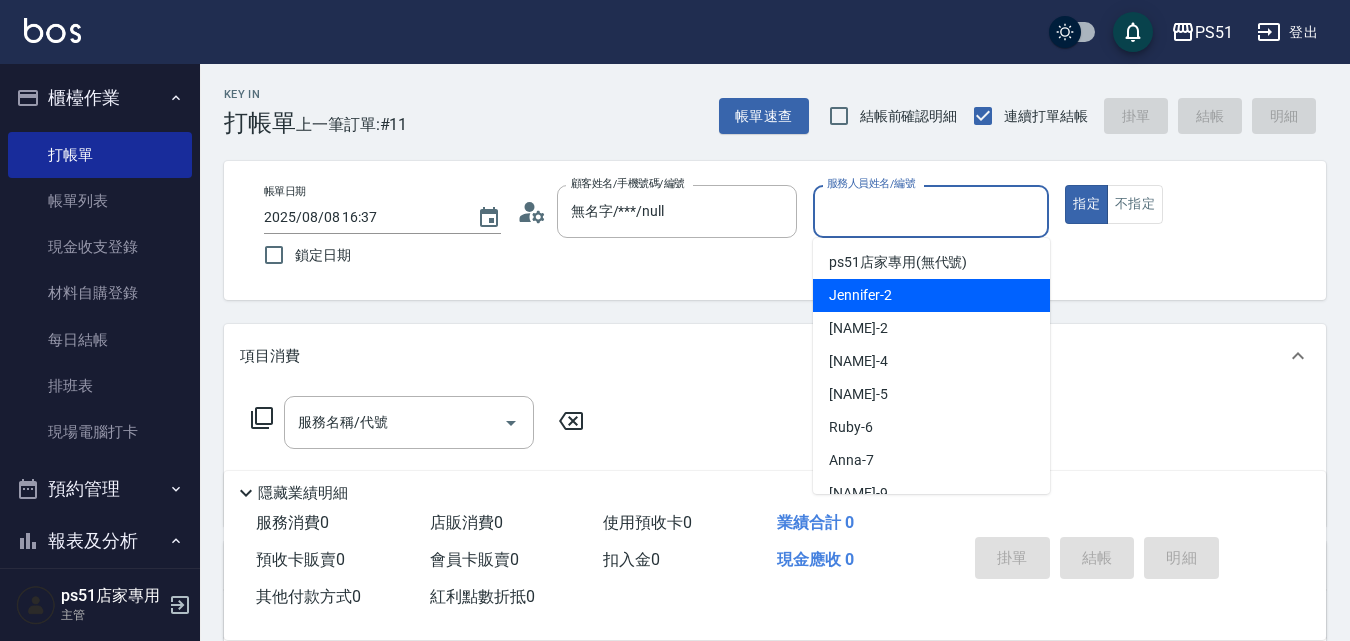 click on "[NAME] -2" at bounding box center [931, 295] 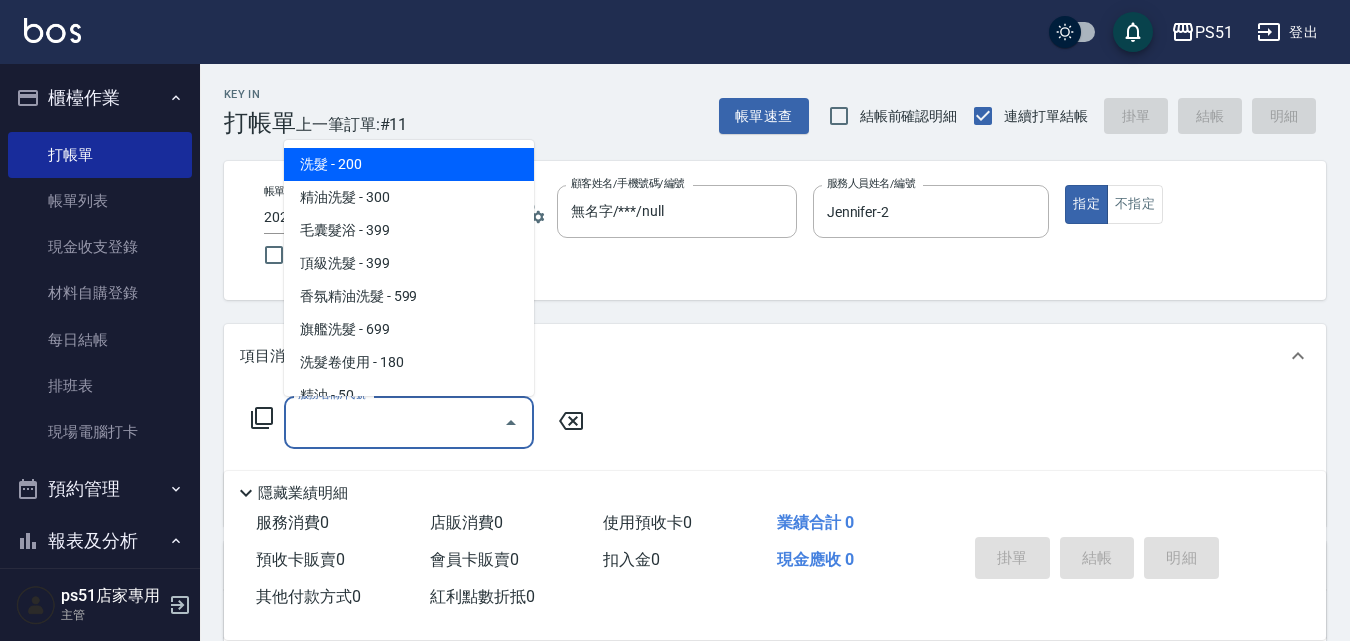 click on "服務名稱/代號" at bounding box center [394, 422] 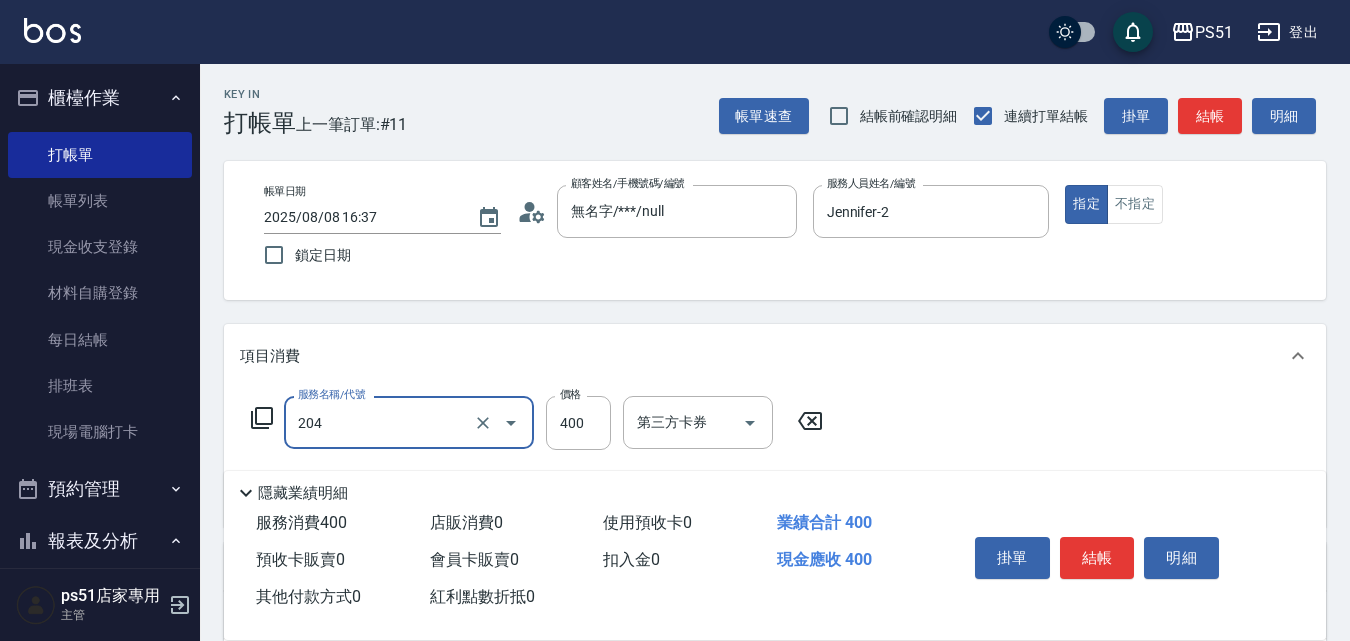 type on "B級洗+剪(204)" 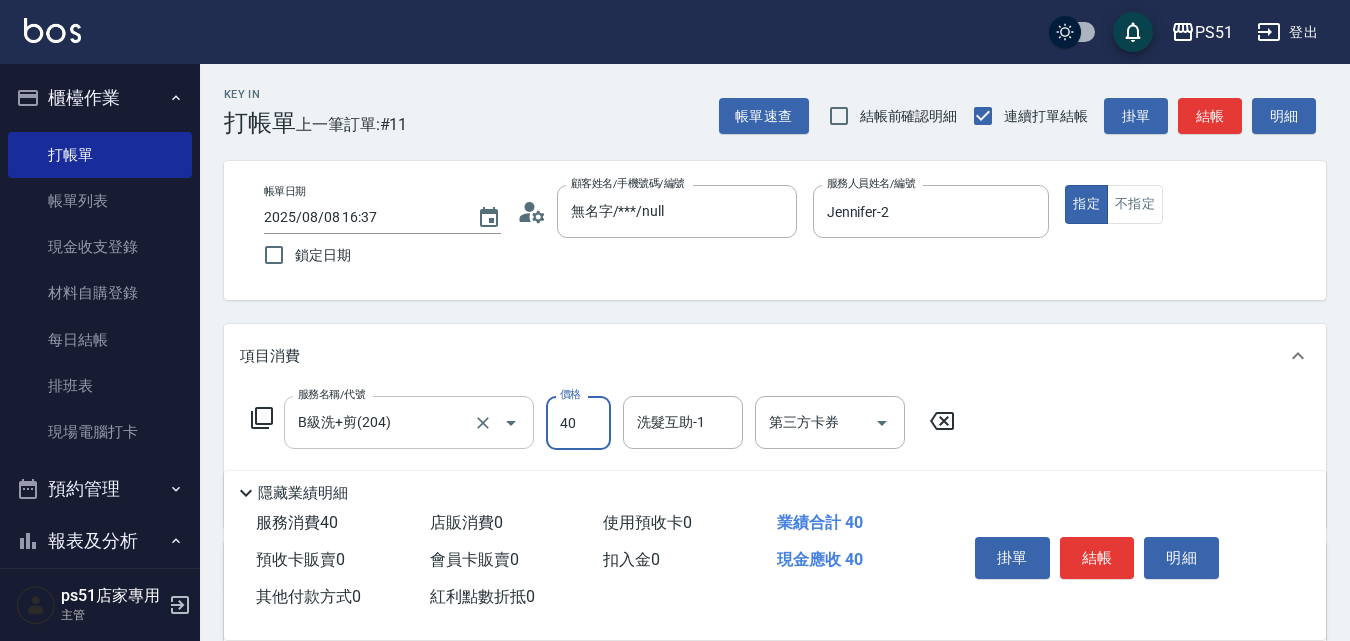 type on "400" 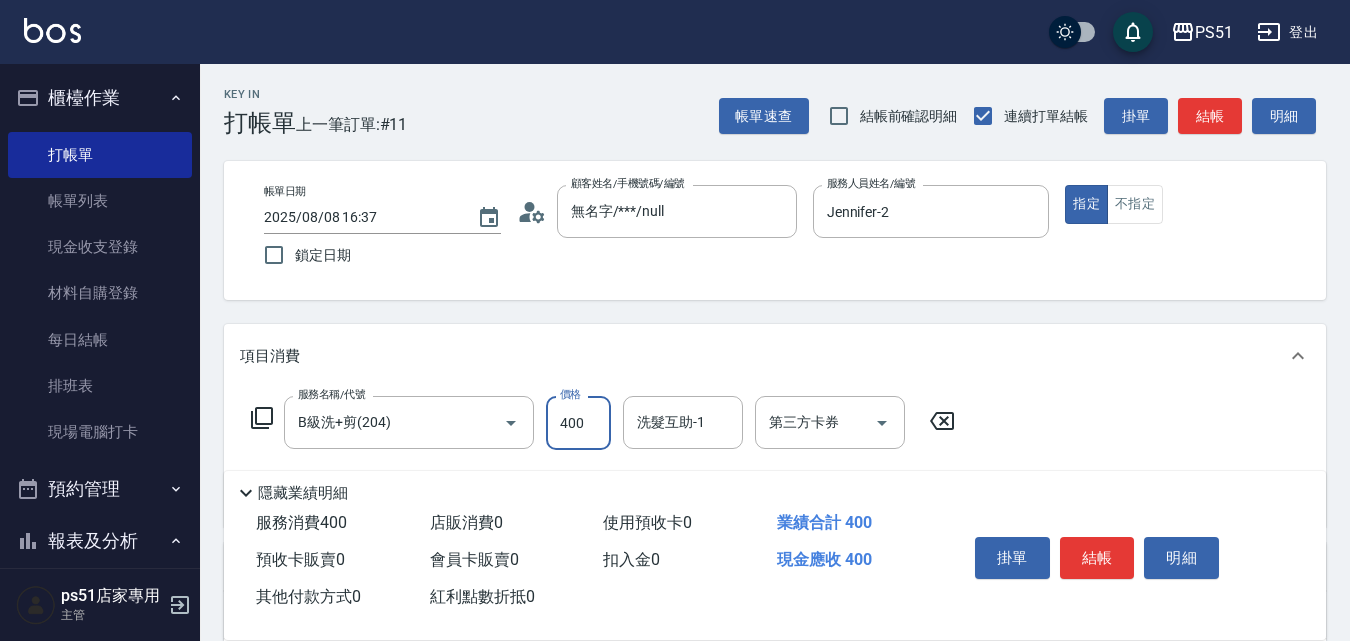 click on "帳單日期 [DATE] [TIME] 鎖定日期 顧客姓名/手機號碼/編號 無名字/***/null 顧客姓名/手機號碼/編號 服務人員姓名/編號 [NAME]-2 服務人員姓名/編號 指定 不指定" at bounding box center [775, 230] 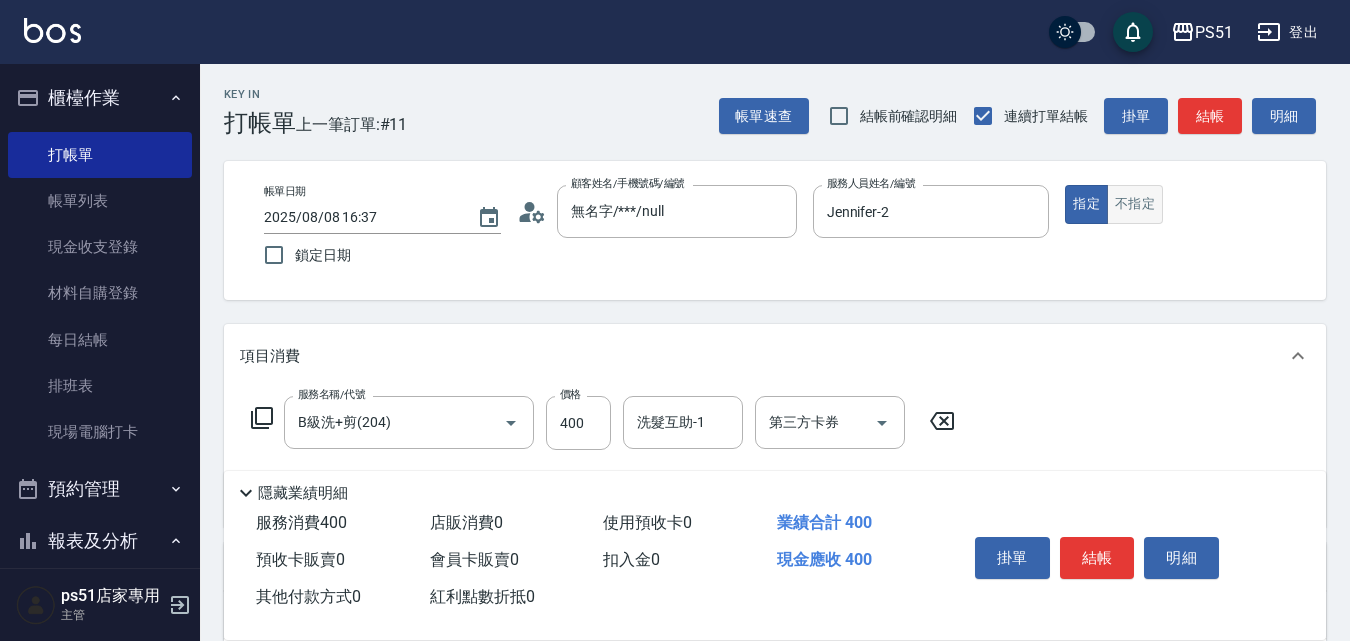 click on "不指定" at bounding box center (1135, 204) 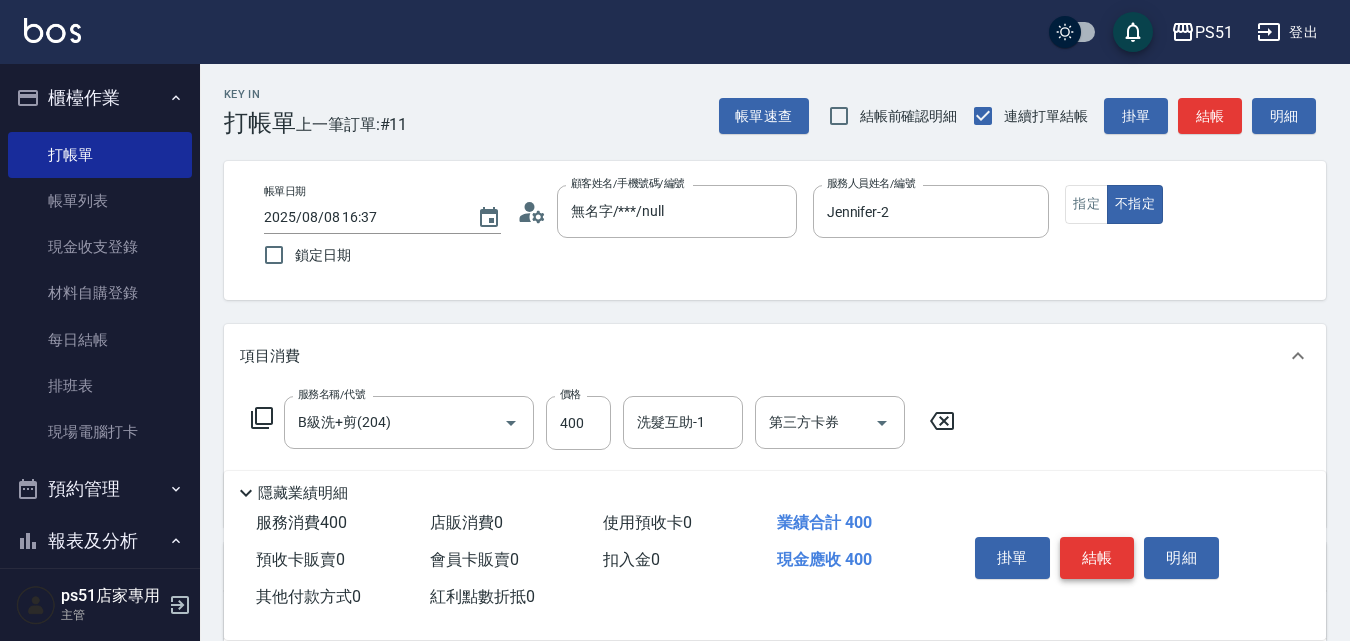 click on "結帳" at bounding box center [1097, 558] 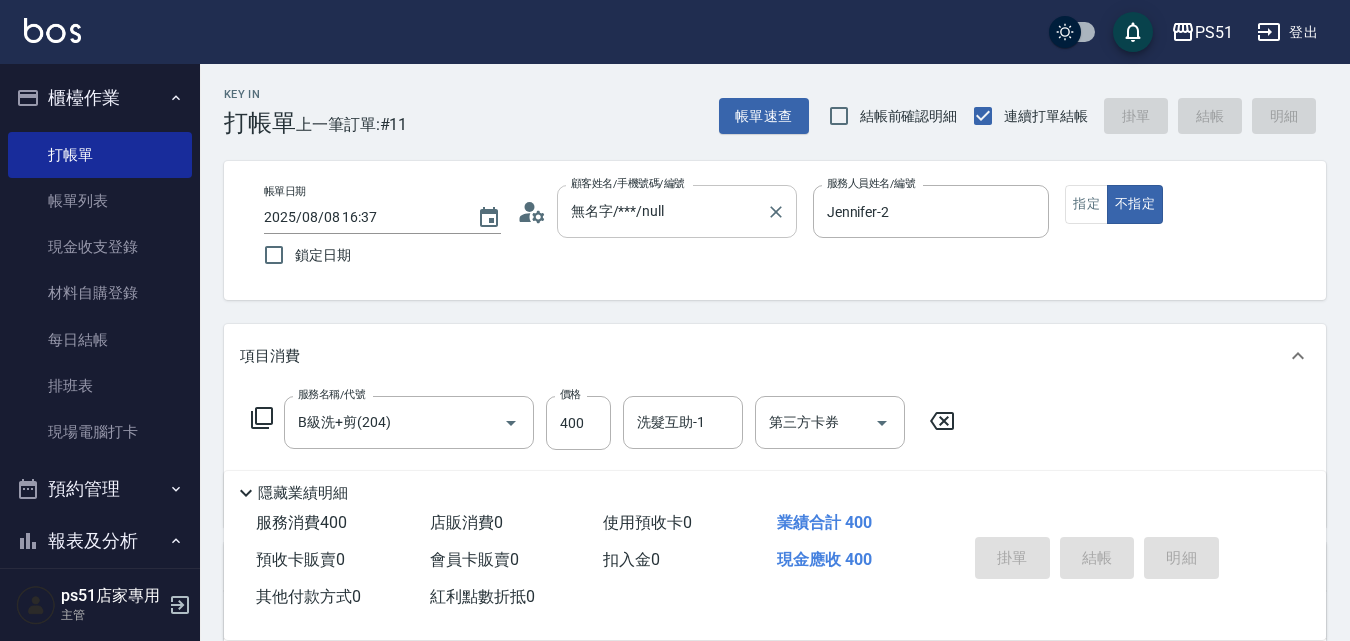 type on "[DATE] [TIME]" 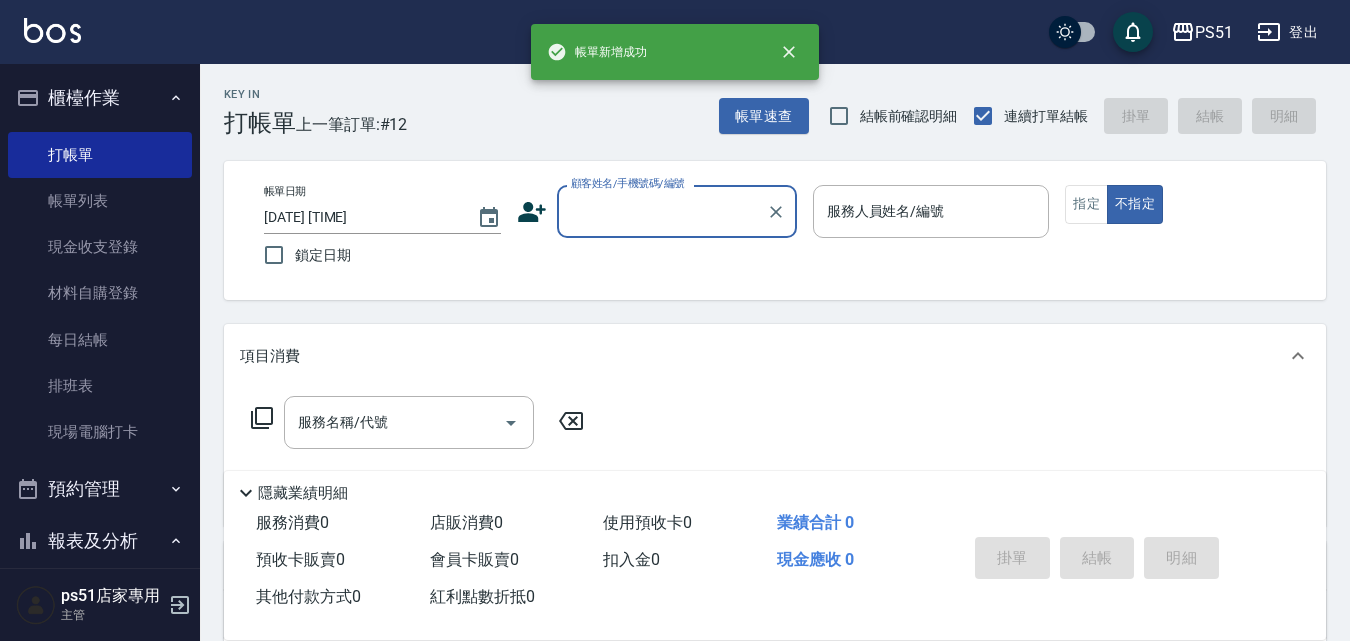 click on "顧客姓名/手機號碼/編號" at bounding box center [662, 211] 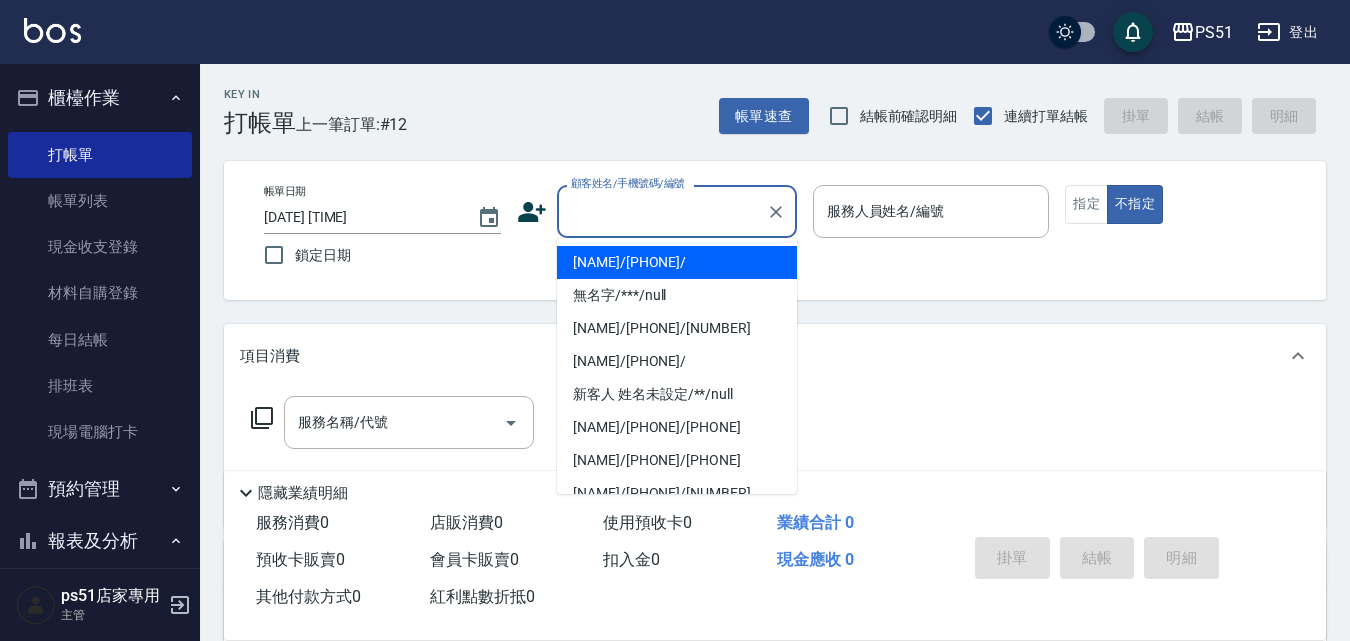 click on "[NAME]/[PHONE]/" at bounding box center [677, 262] 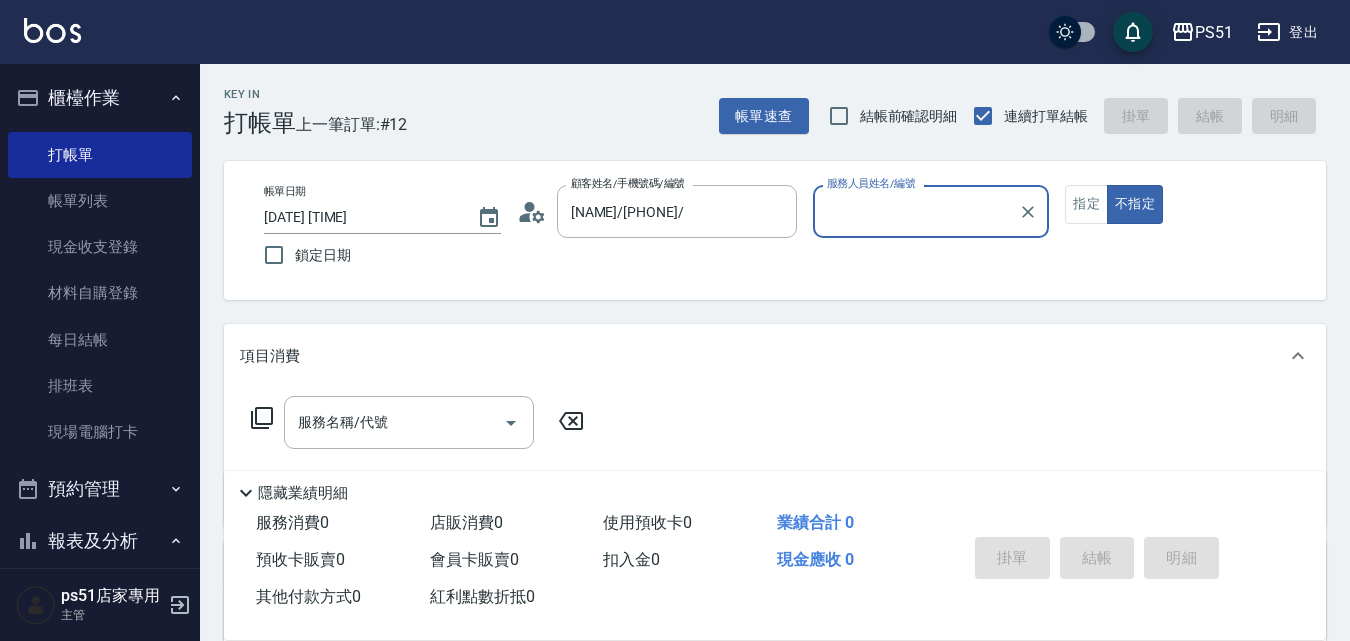 type on "[NAME]-9" 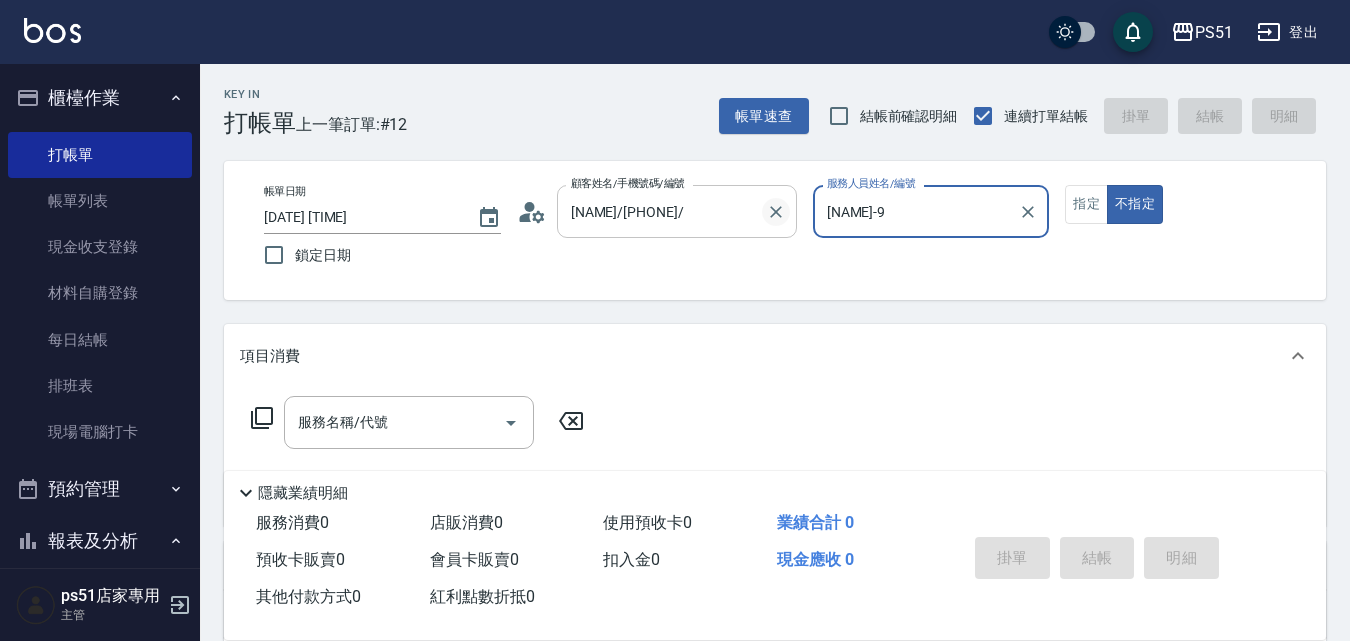 click 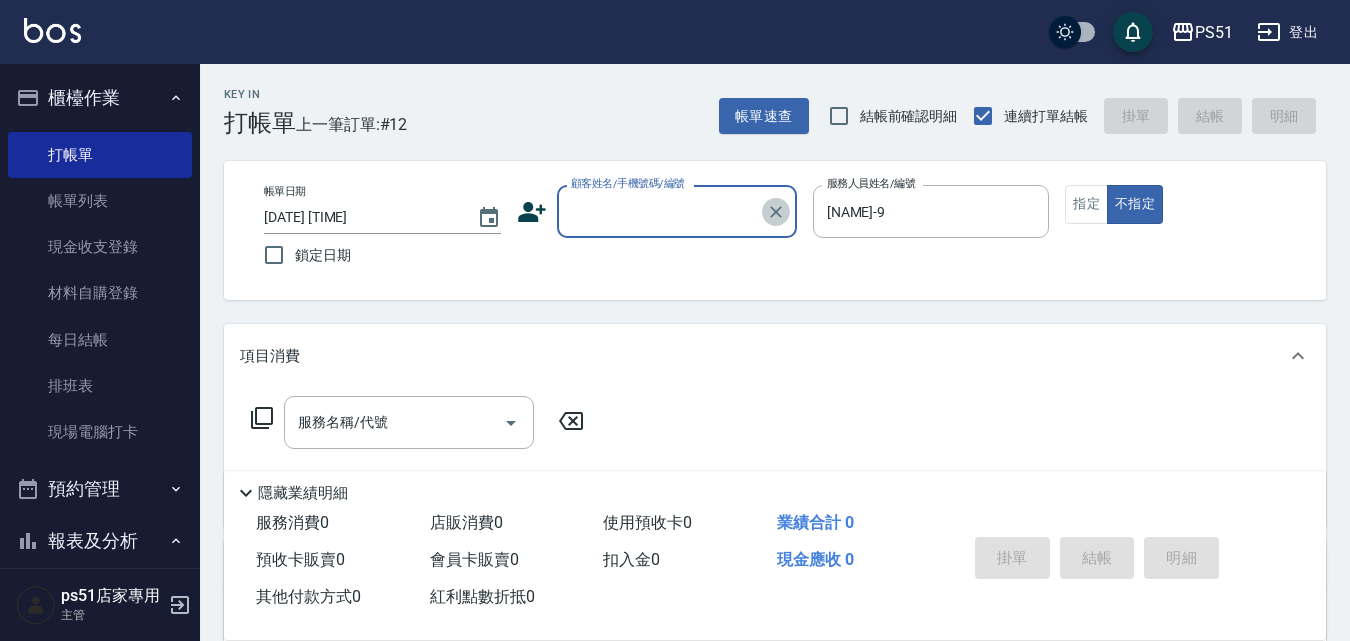 click 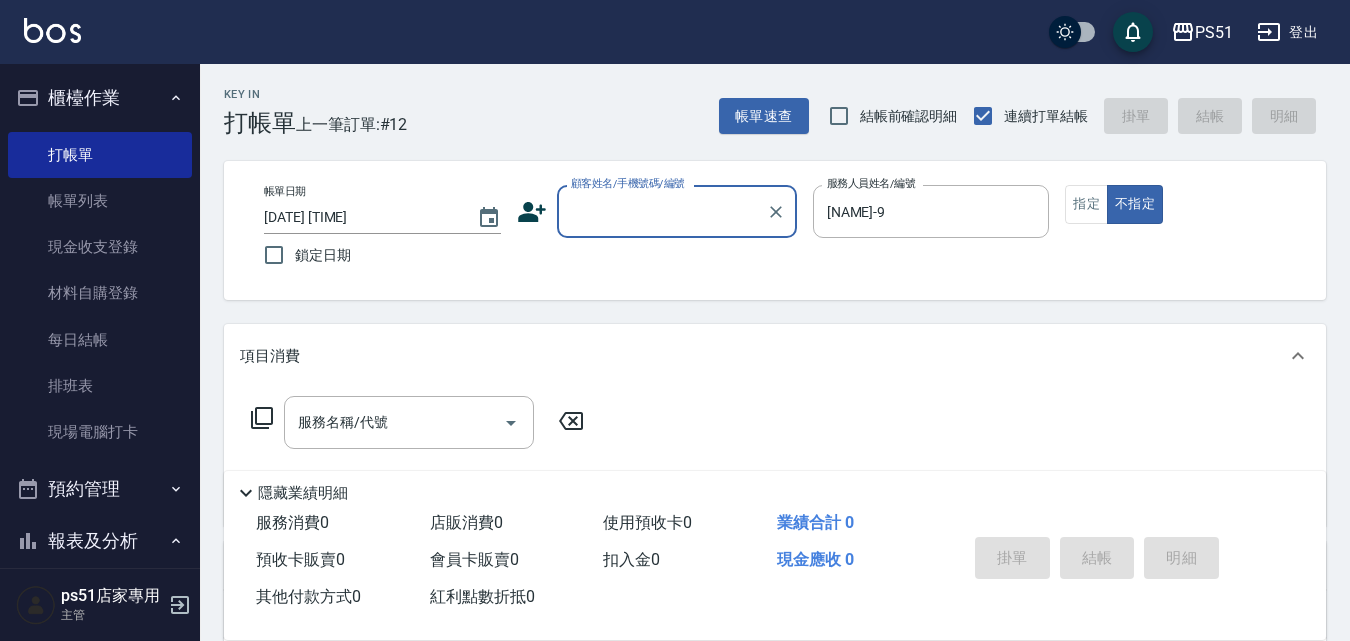 click on "顧客姓名/手機號碼/編號" at bounding box center (662, 211) 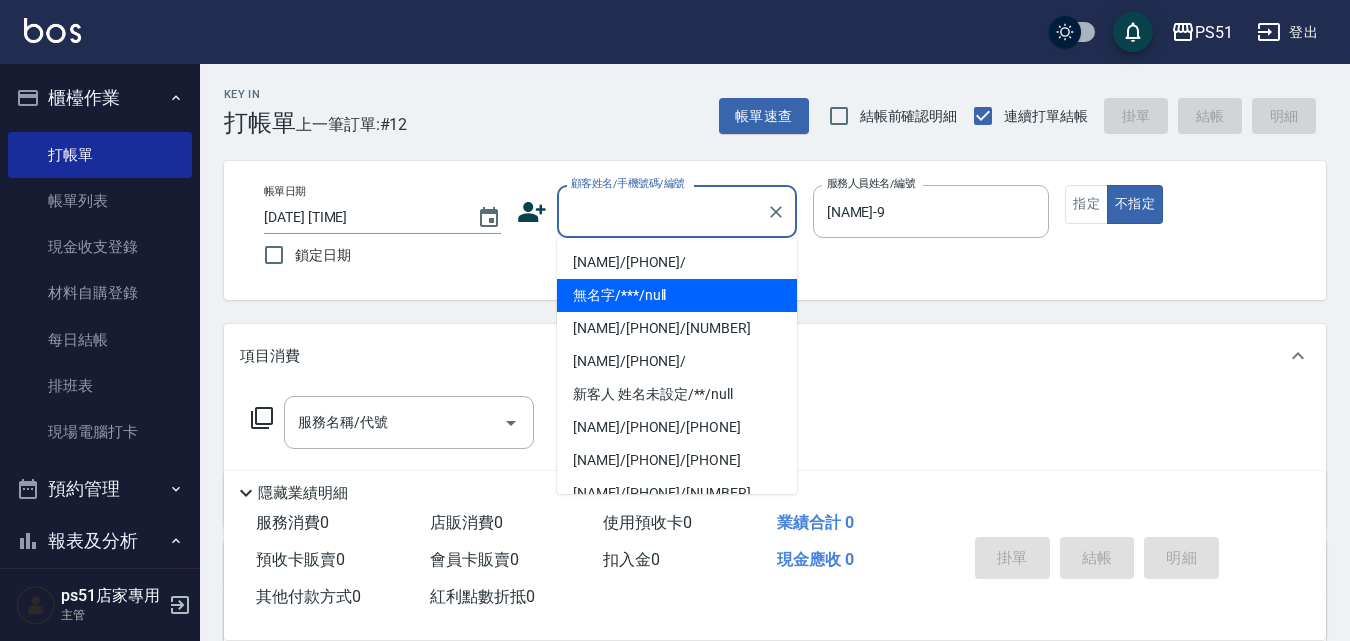 click on "無名字/***/null" at bounding box center [677, 295] 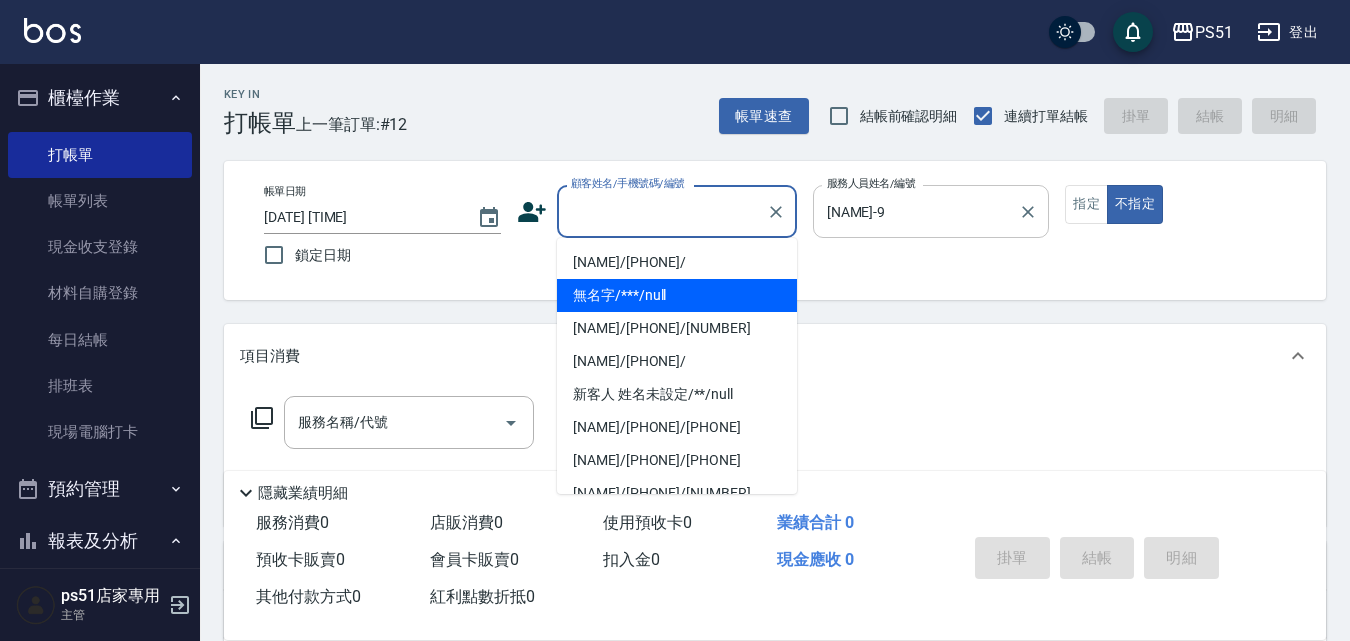 type on "無名字/***/null" 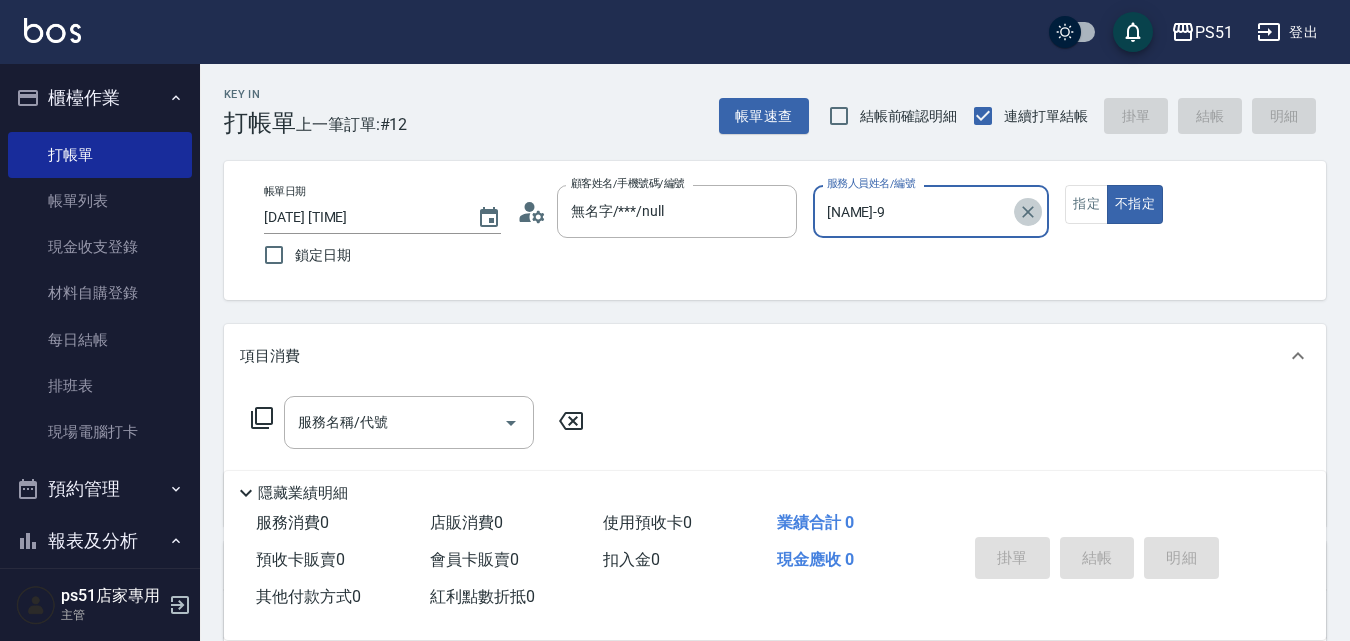 click 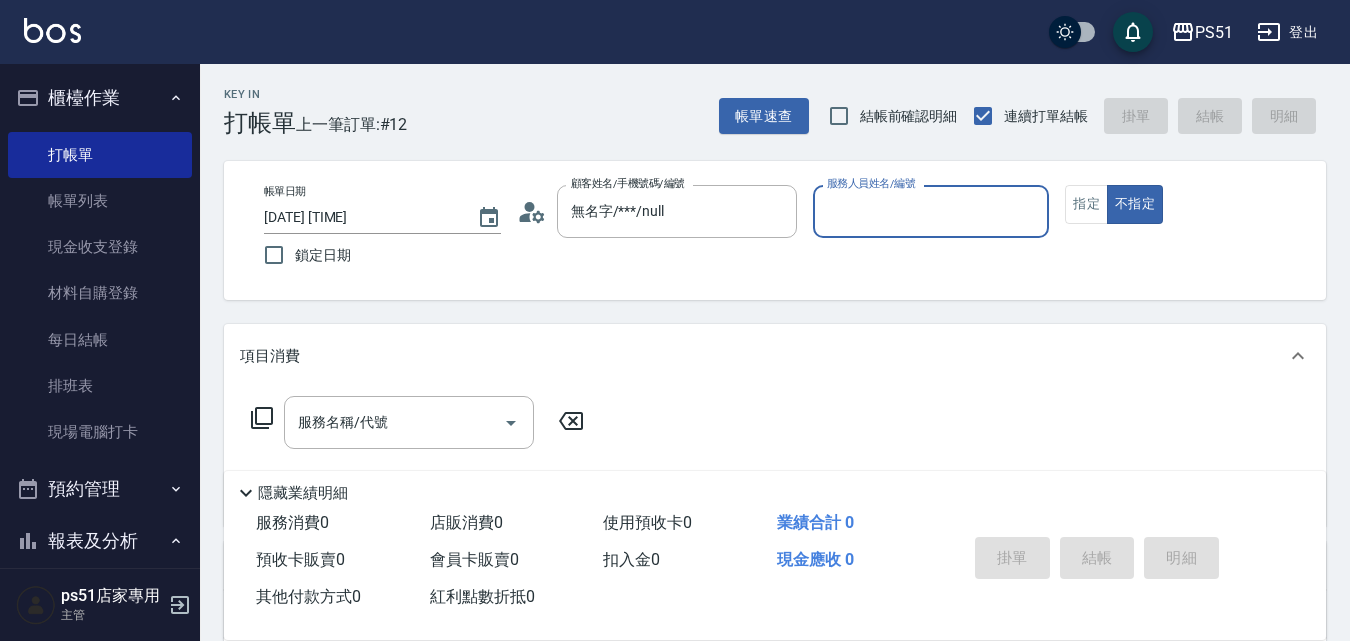 click on "服務人員姓名/編號" at bounding box center [931, 211] 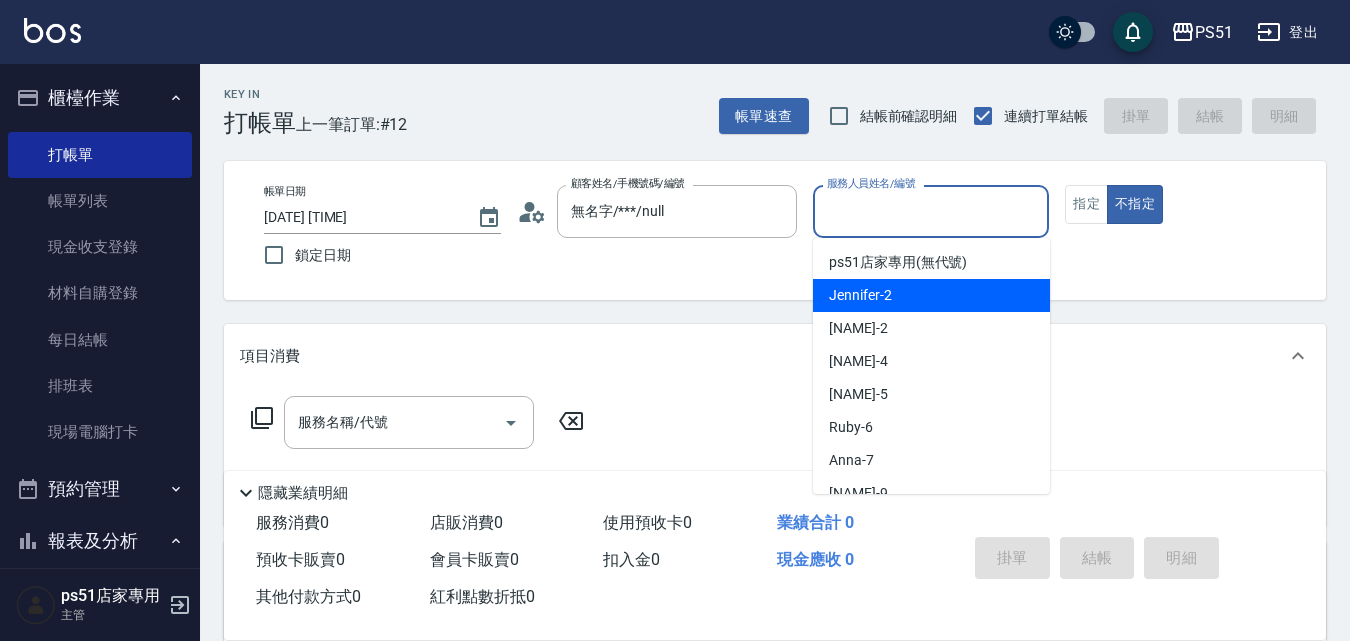 click on "[NAME] -2" at bounding box center [931, 295] 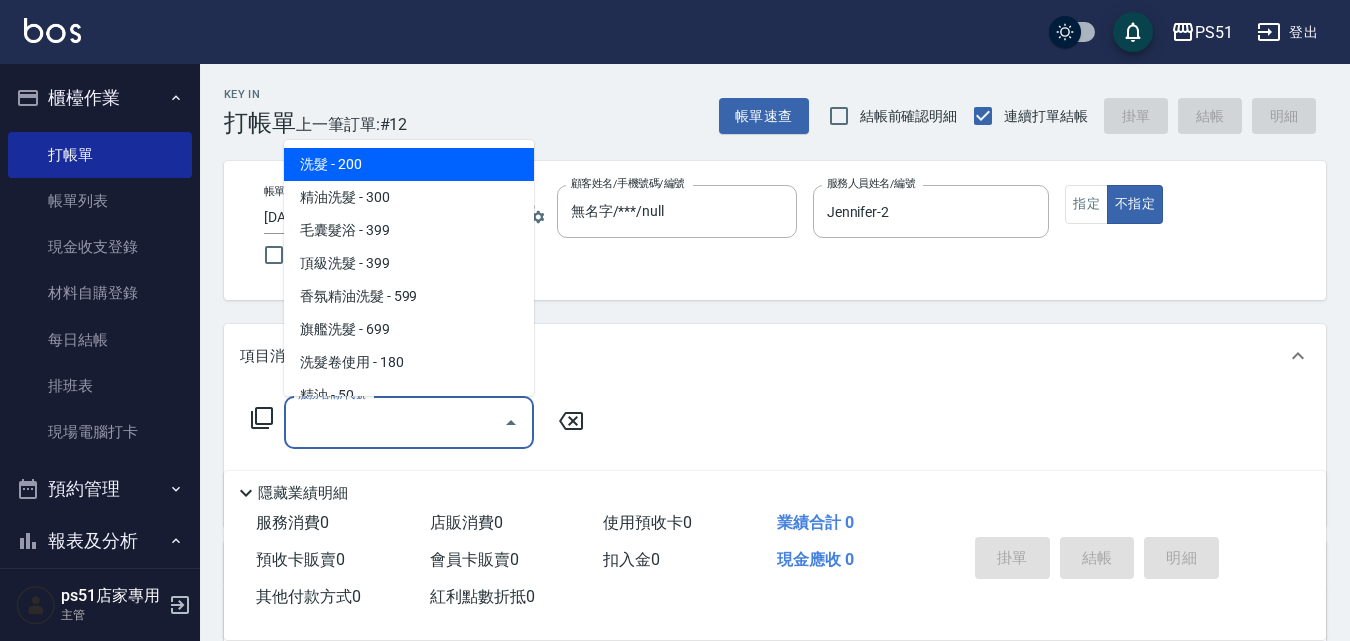 click on "服務名稱/代號" at bounding box center [394, 422] 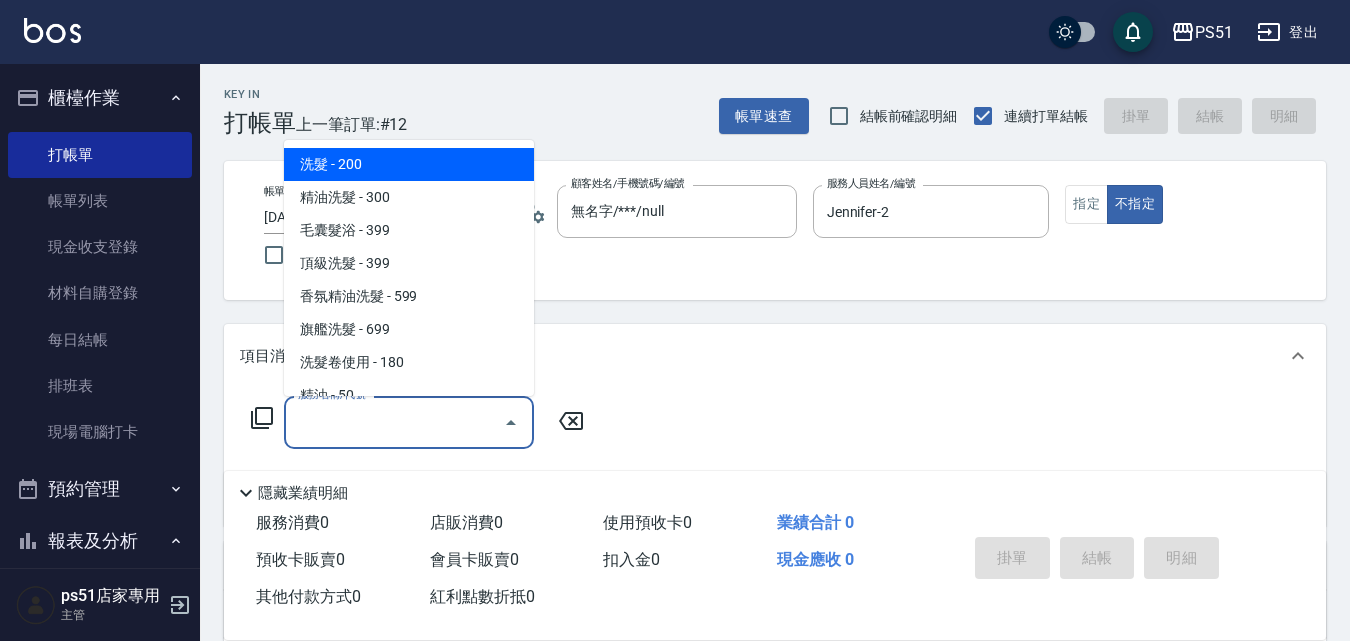 click on "洗髮 - 200" at bounding box center (409, 164) 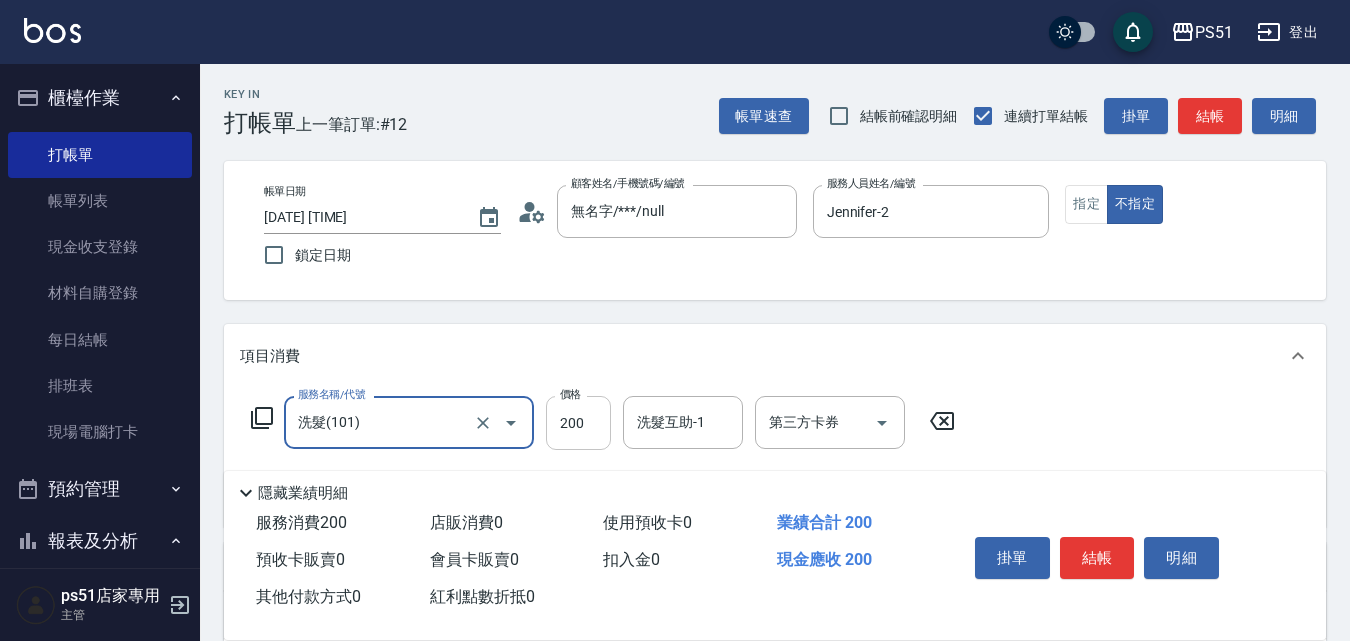 click on "200" at bounding box center (578, 423) 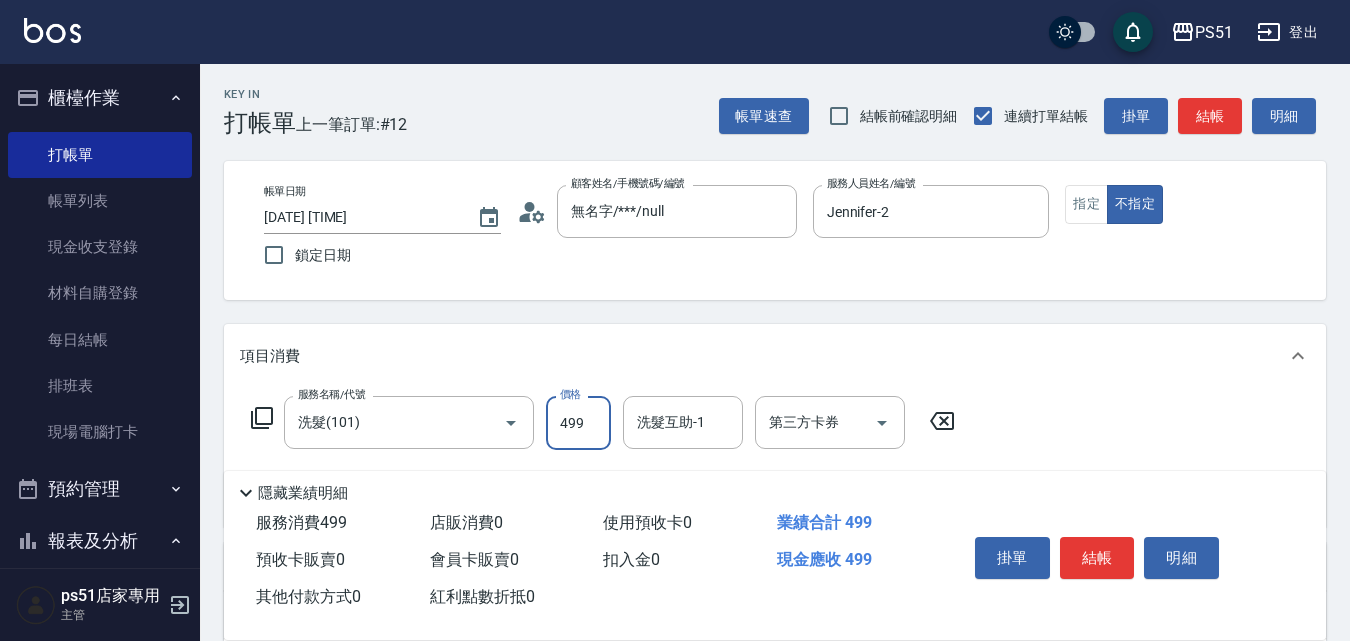 type on "499" 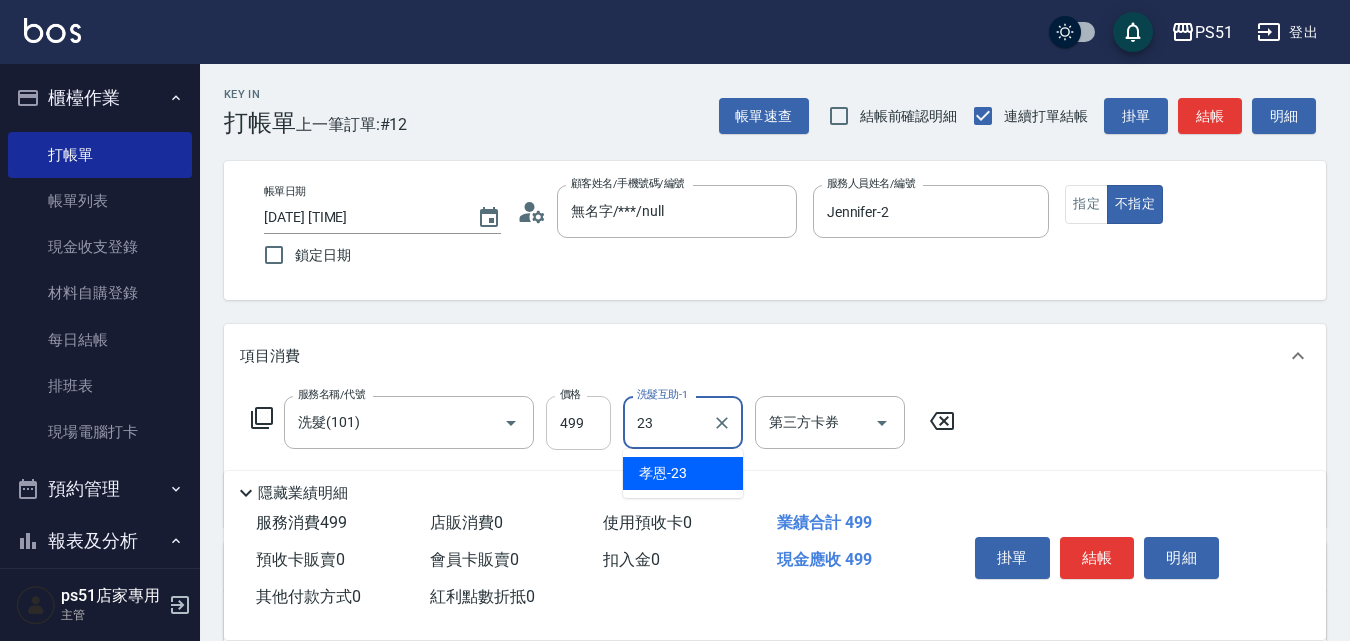 type on "[NAME]-23" 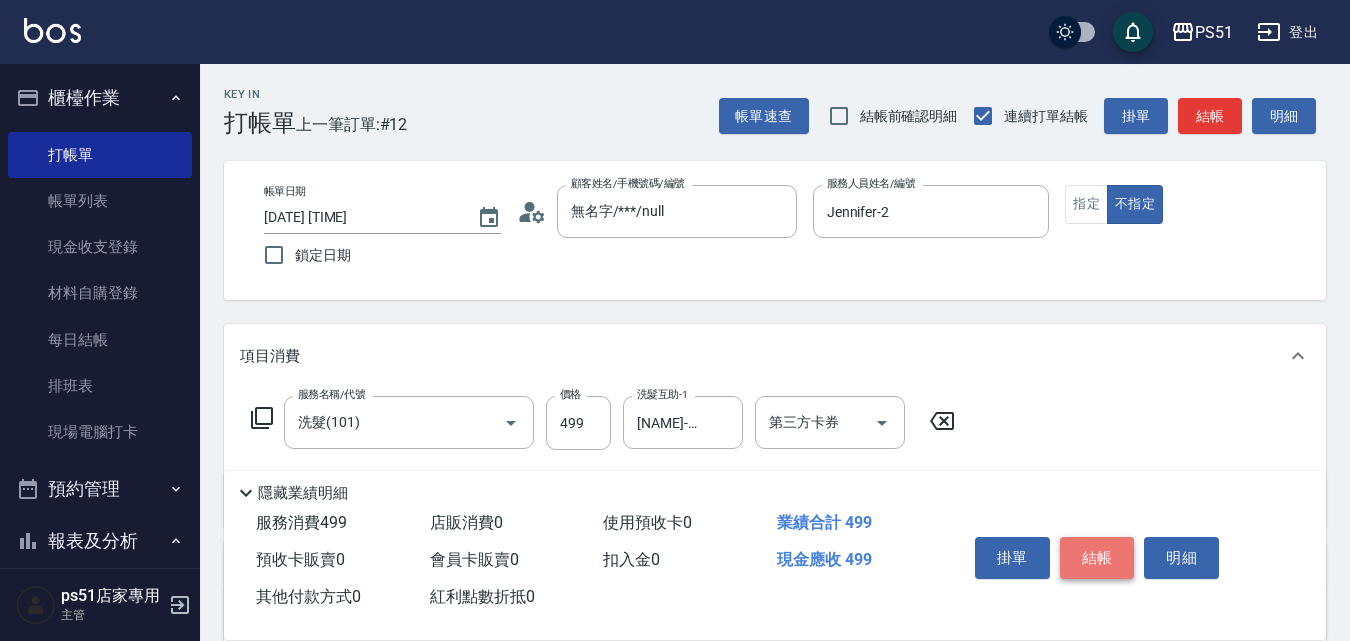 click on "結帳" at bounding box center [1097, 558] 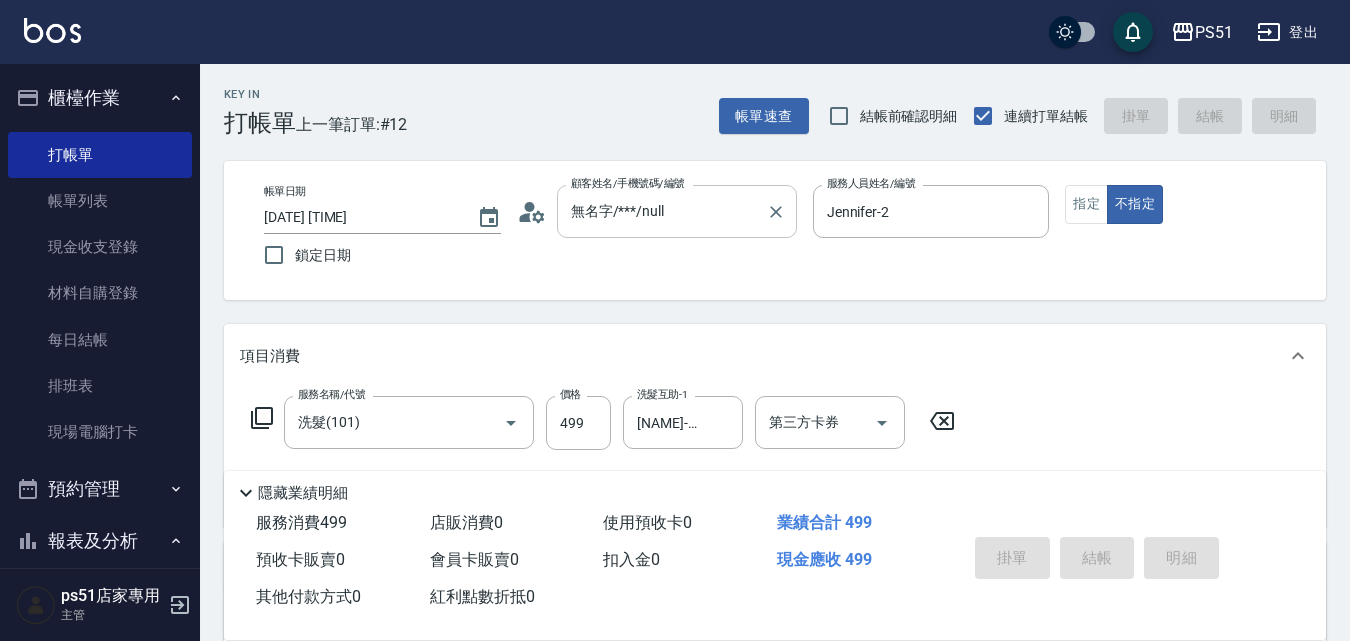 type on "[DATE] [TIME]" 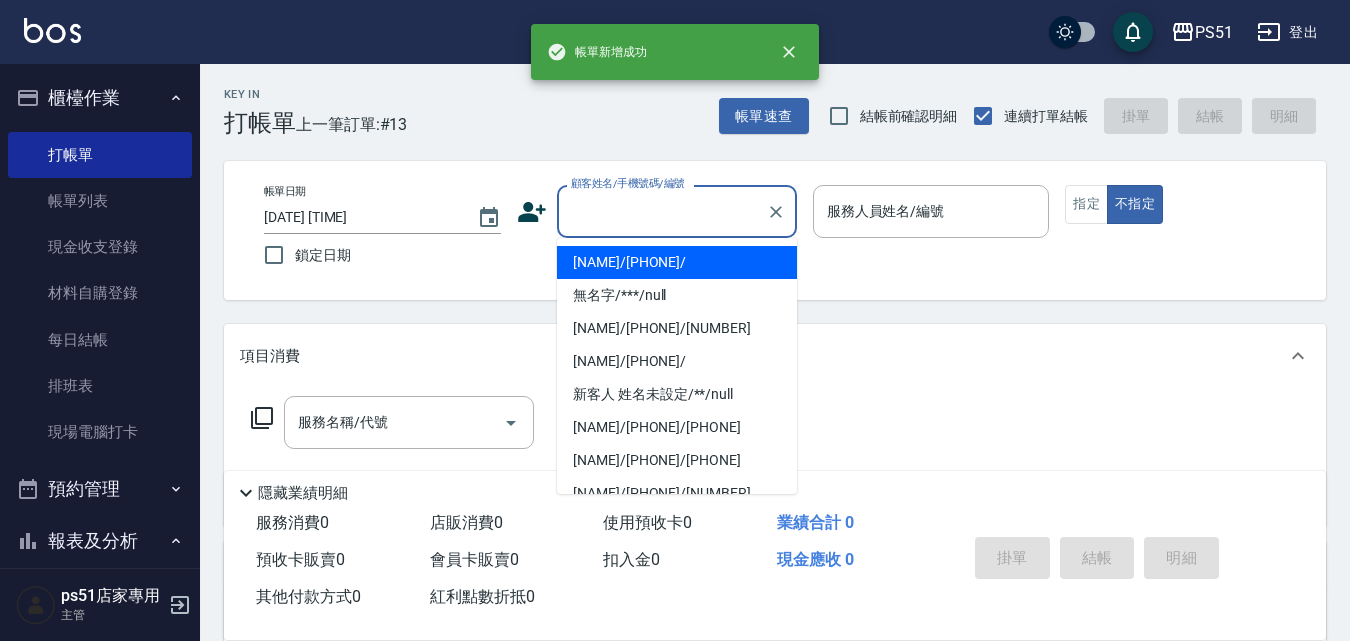 click on "顧客姓名/手機號碼/編號" at bounding box center (662, 211) 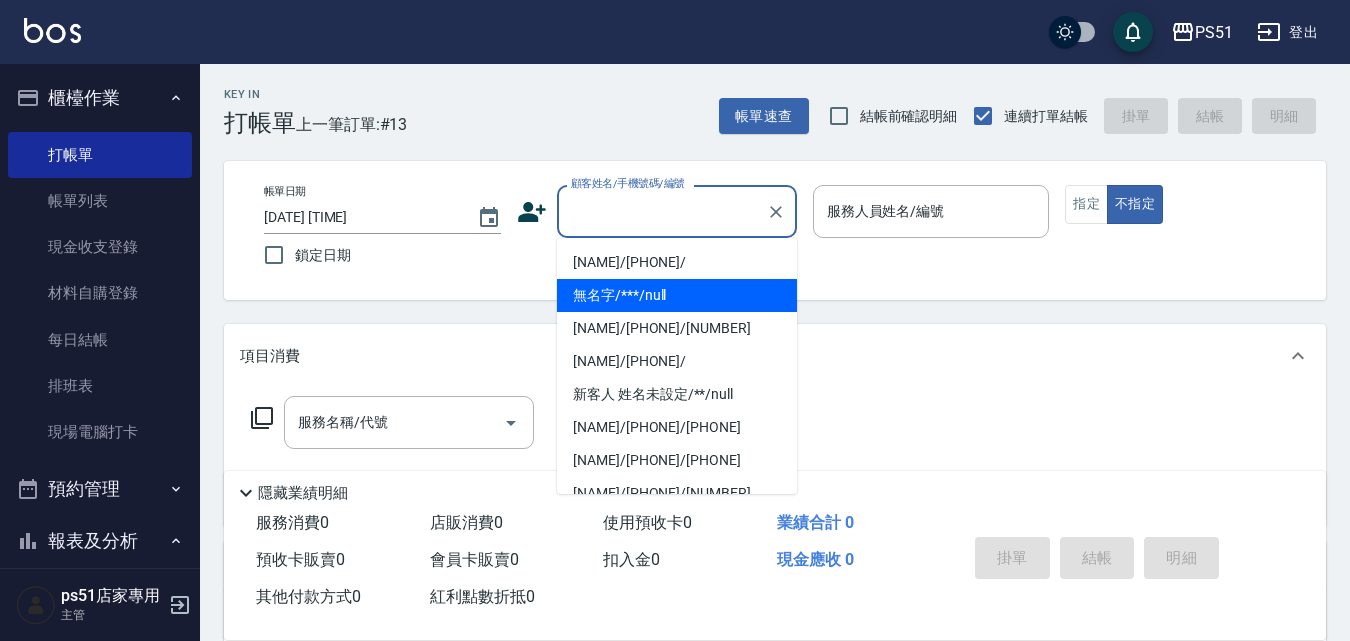 click on "無名字/***/null" at bounding box center (677, 295) 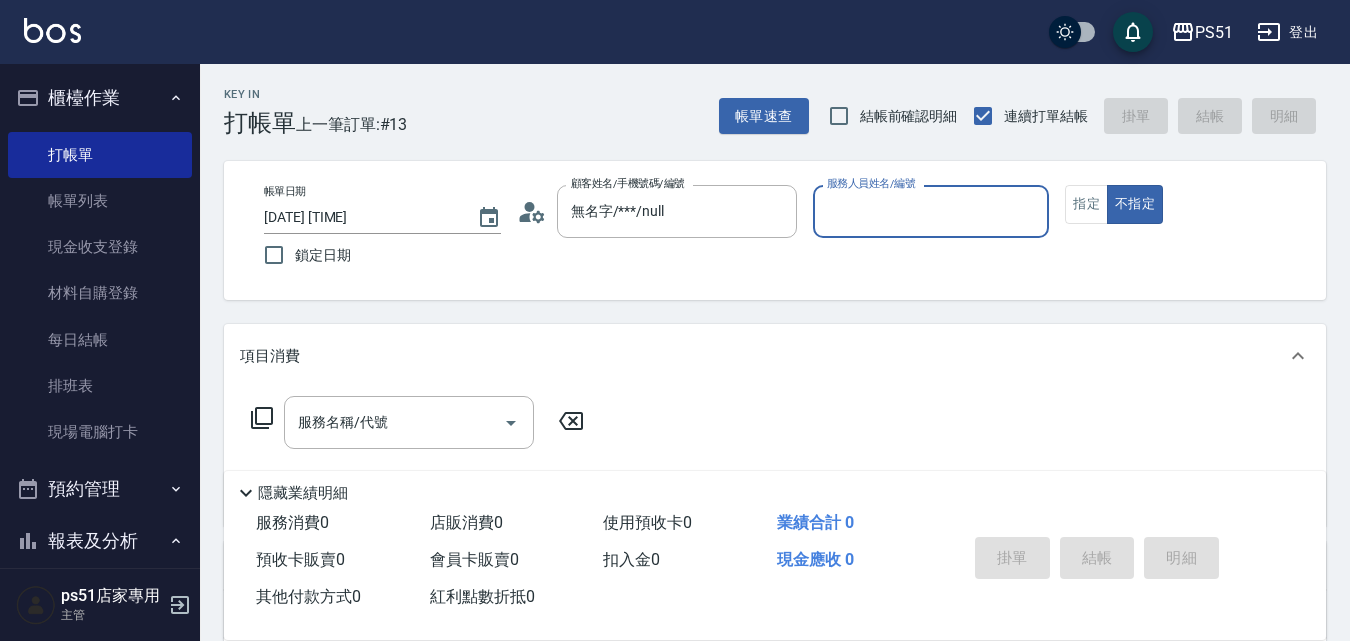 click on "服務人員姓名/編號" at bounding box center [931, 211] 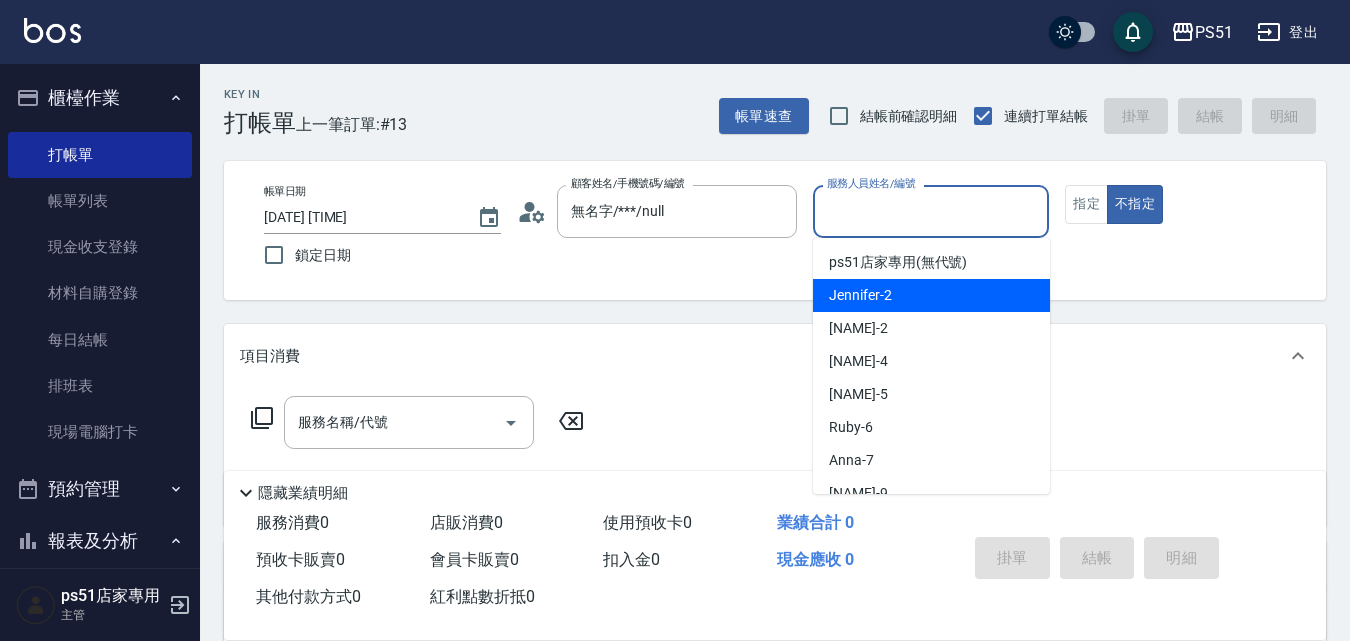 click on "[NAME] -2" at bounding box center (931, 295) 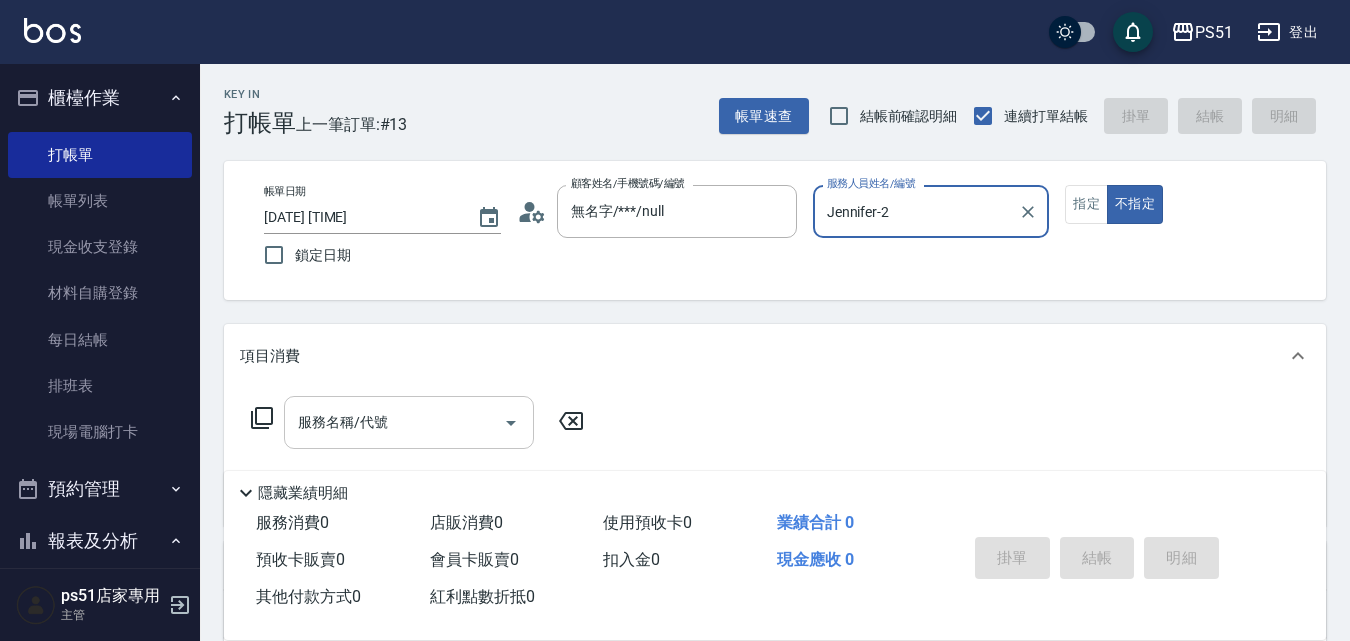 click on "服務名稱/代號" at bounding box center [394, 422] 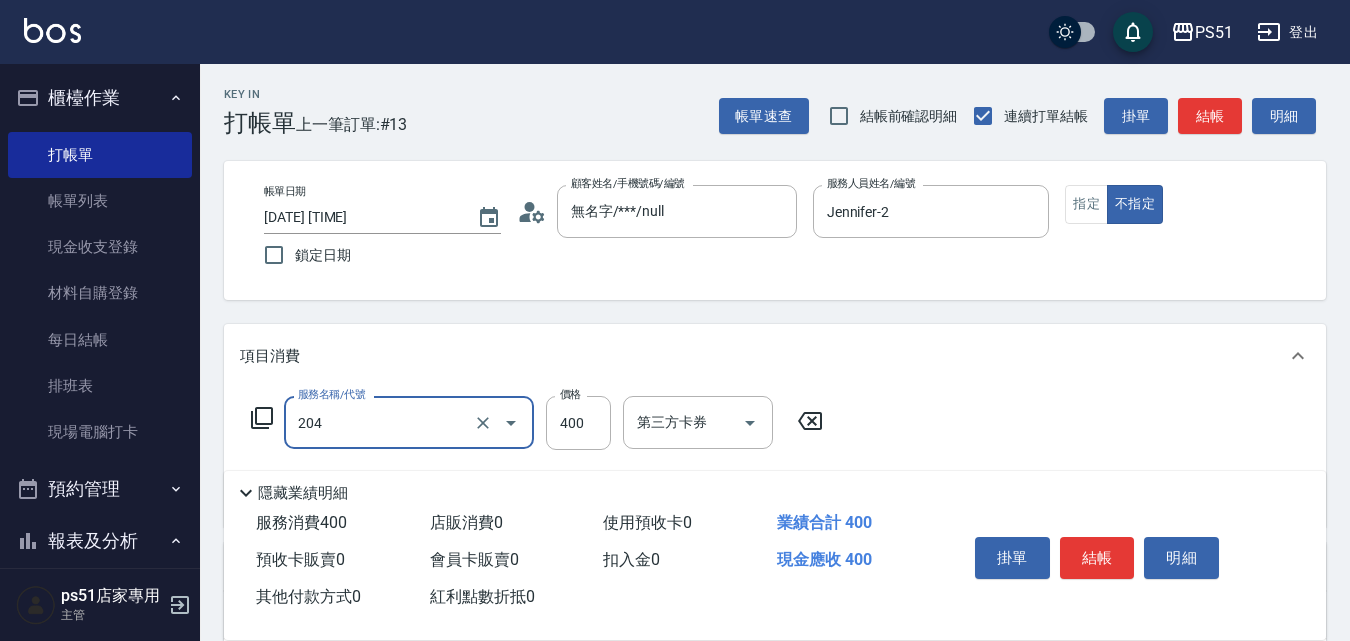 type on "B級洗+剪(204)" 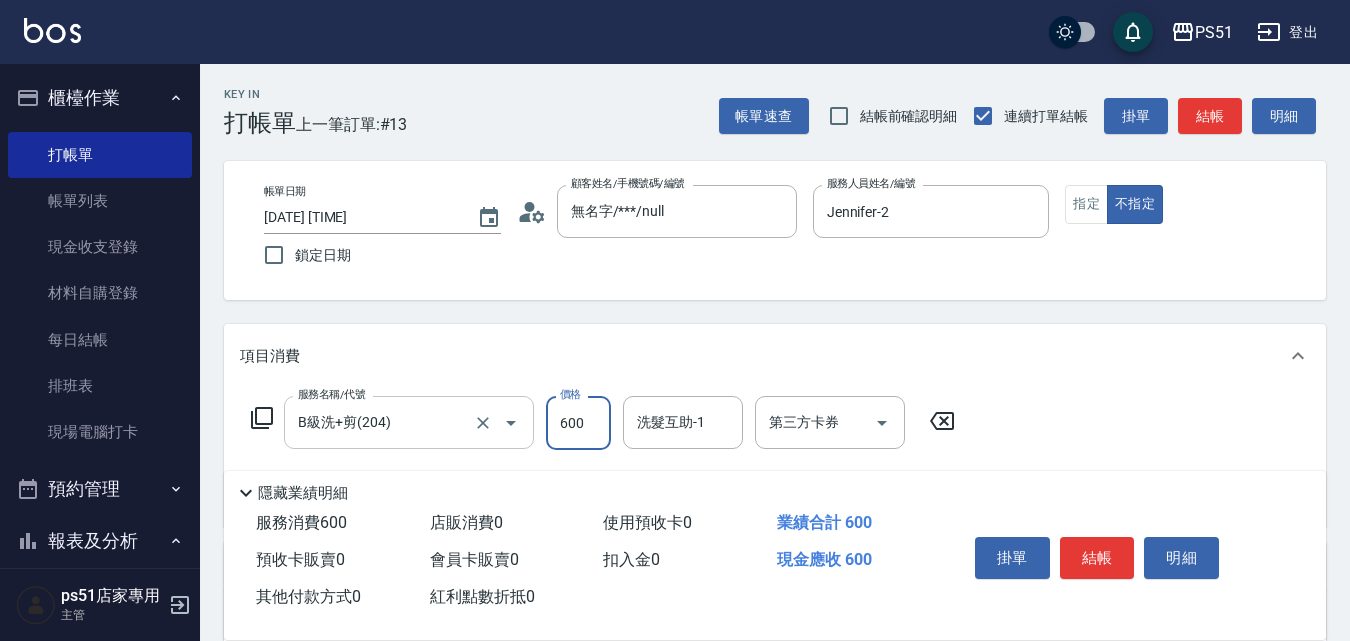 type on "600" 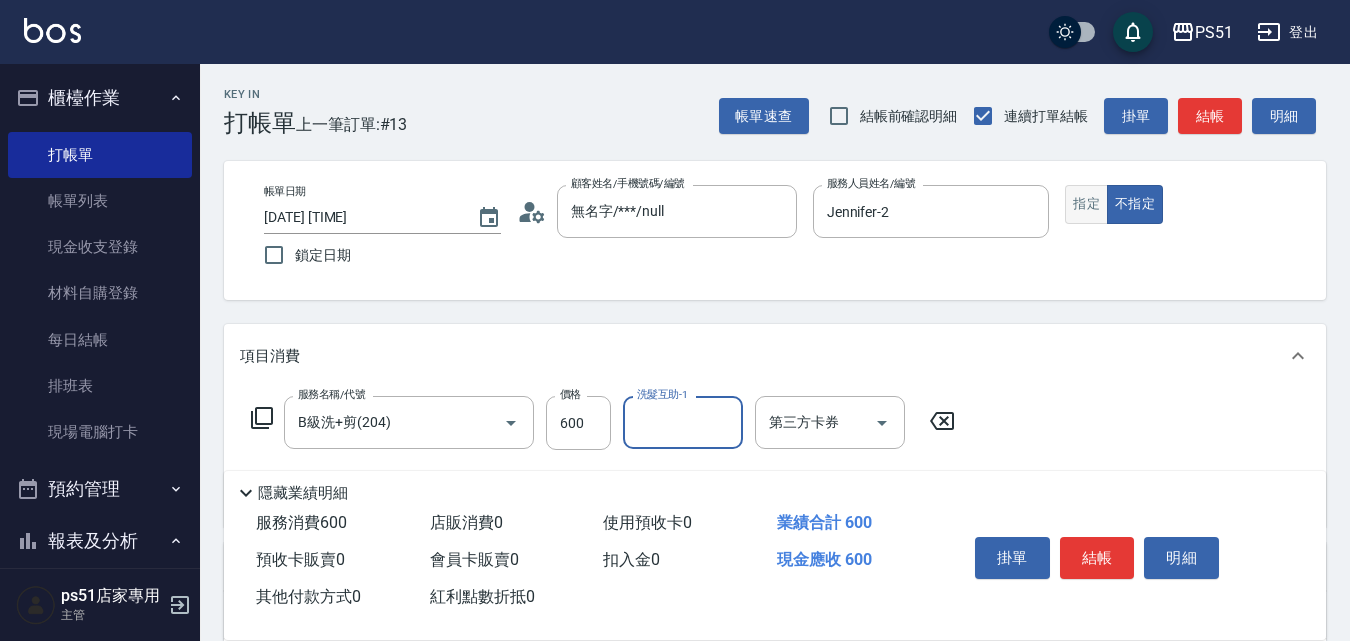 click on "指定" at bounding box center [1086, 204] 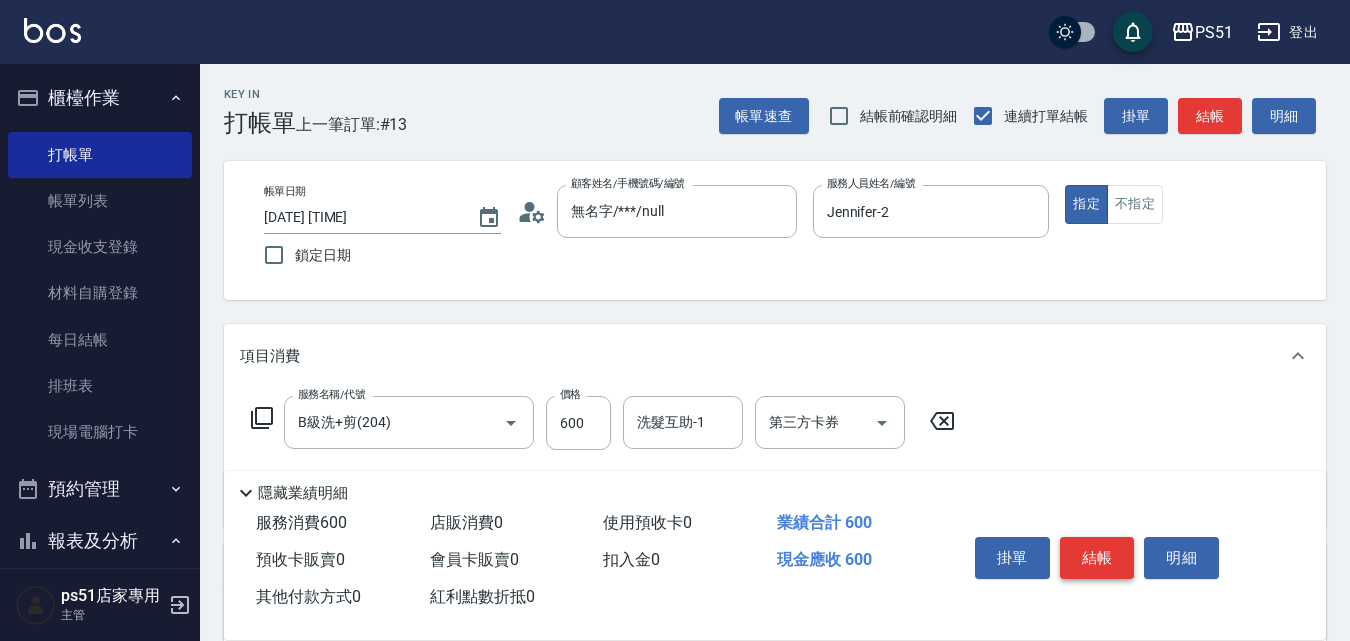 click on "結帳" at bounding box center (1097, 558) 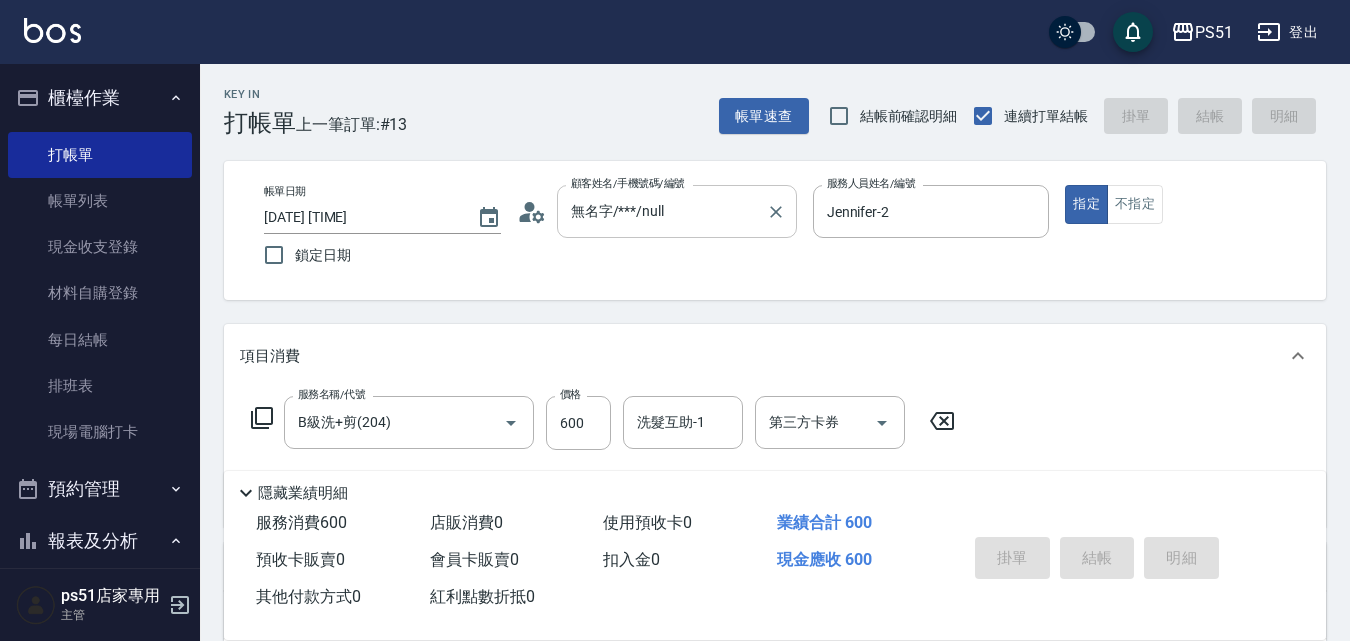 type 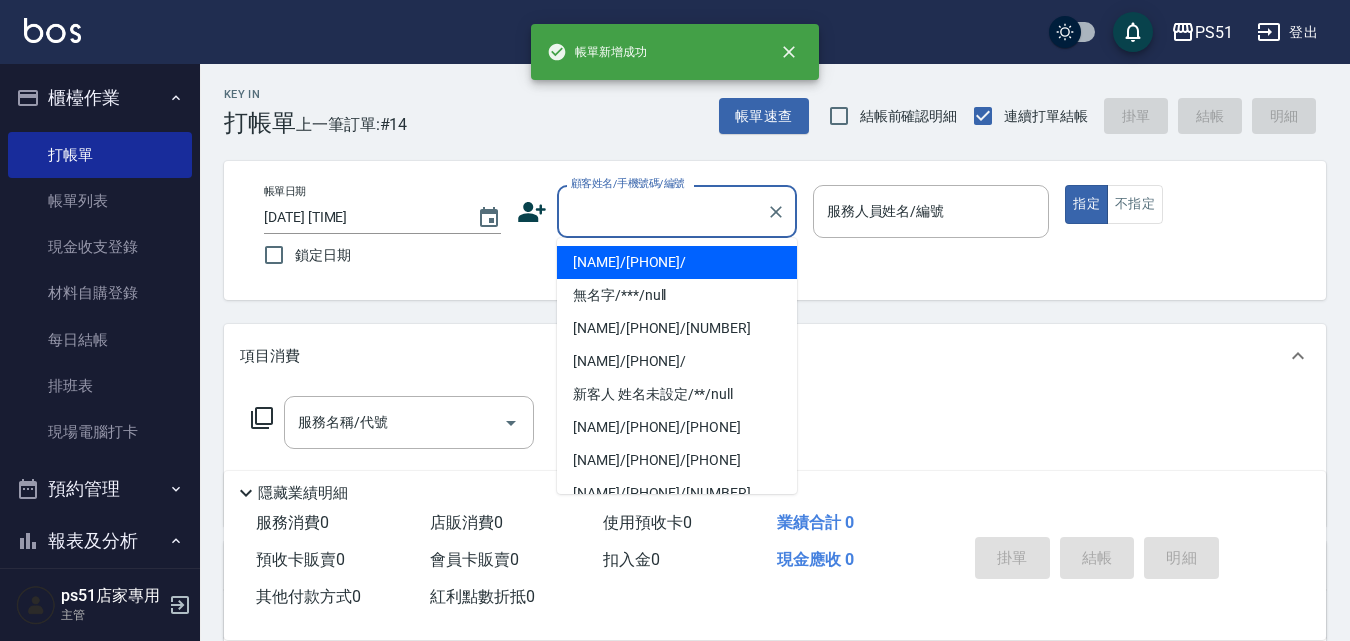 click on "顧客姓名/手機號碼/編號" at bounding box center (662, 211) 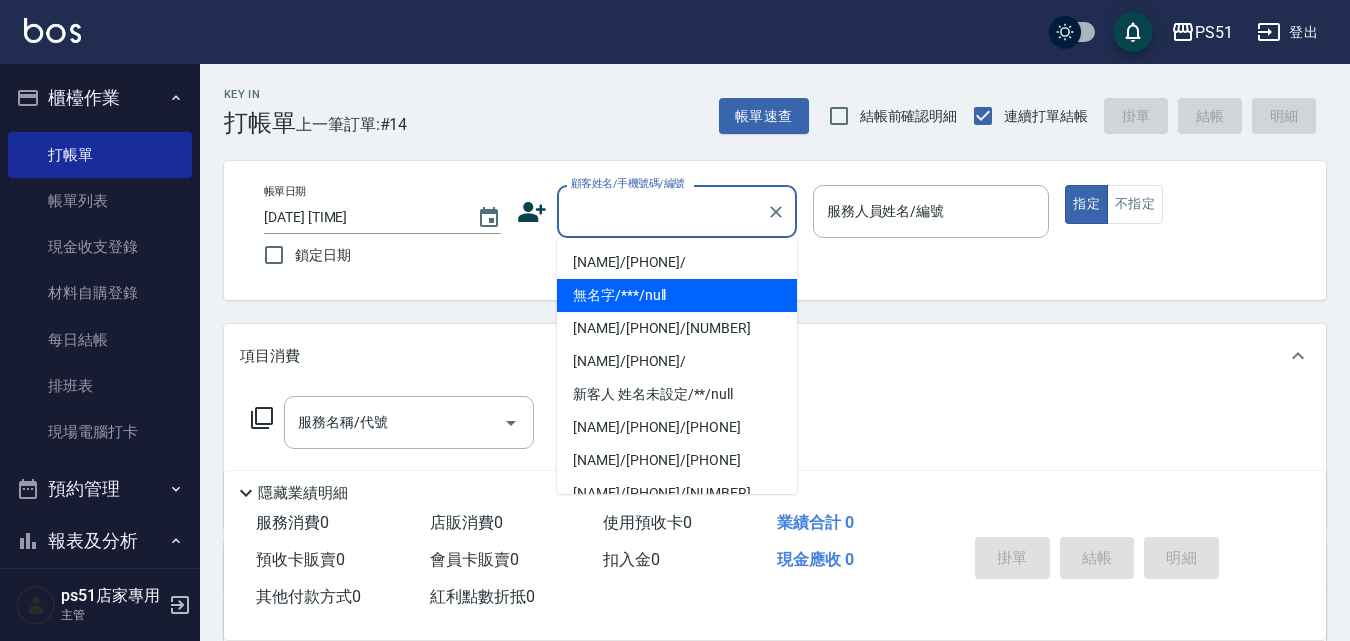 click on "無名字/***/null" at bounding box center (677, 295) 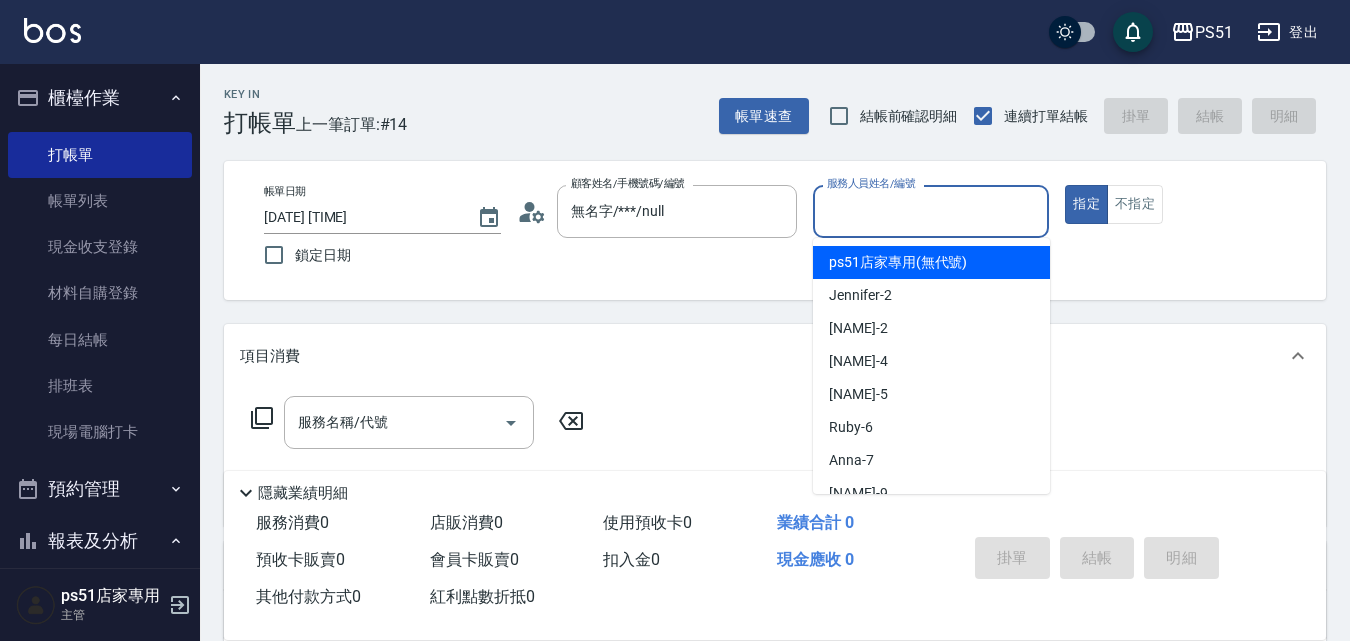 click on "服務人員姓名/編號" at bounding box center (931, 211) 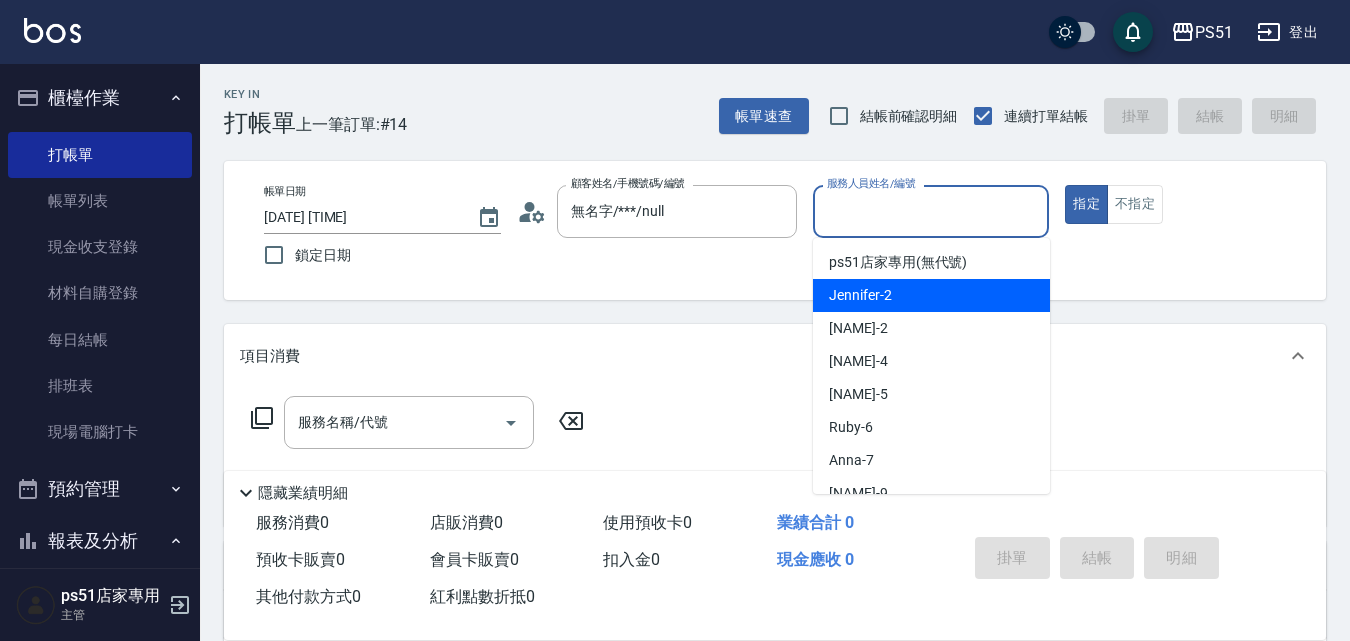 click on "[NAME] -2" at bounding box center [931, 295] 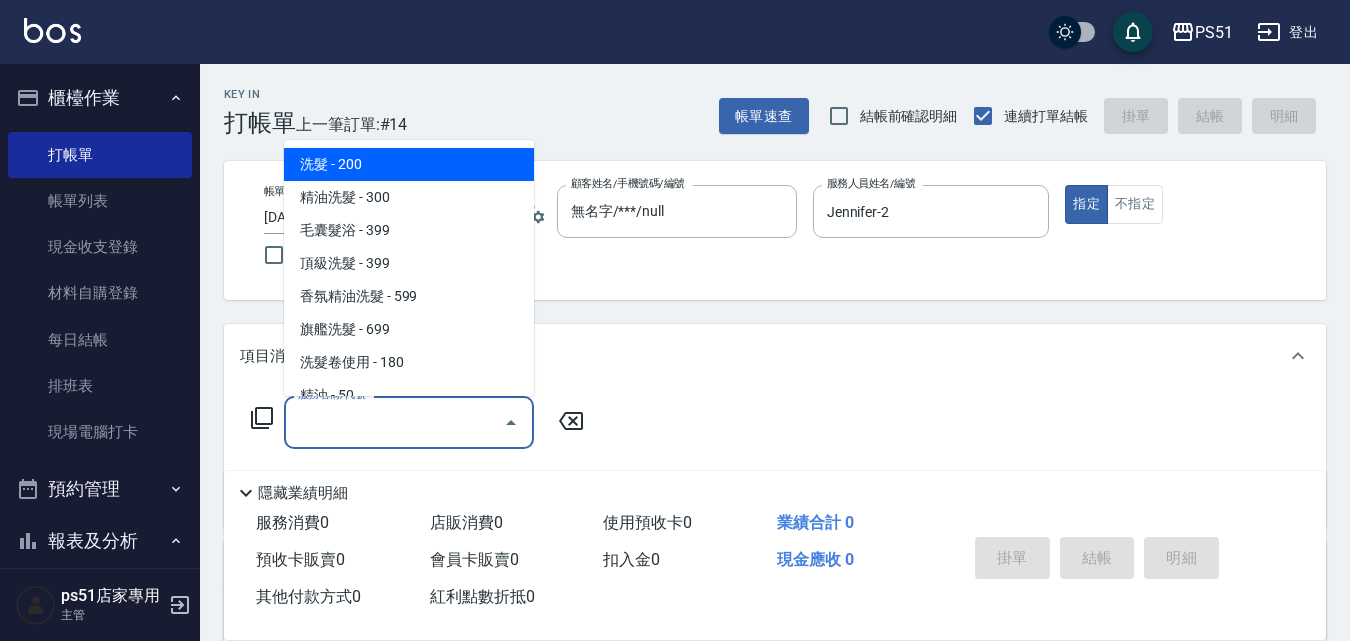 click on "服務名稱/代號" at bounding box center (394, 422) 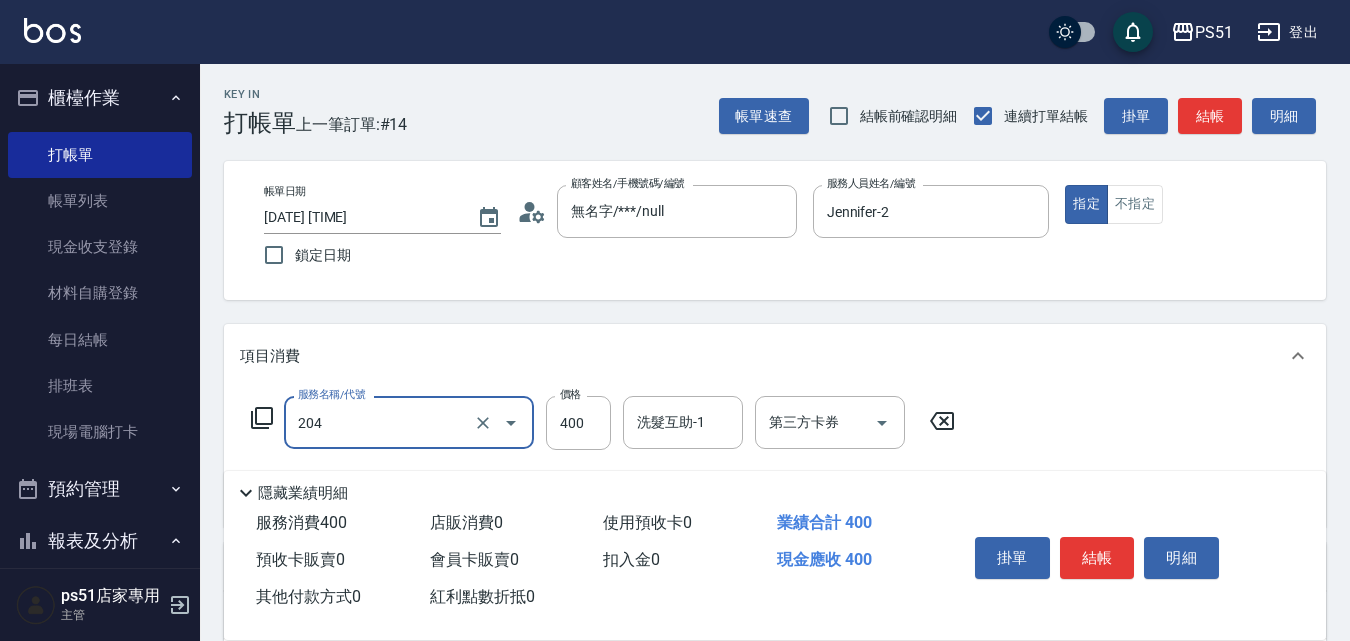 type on "B級洗+剪(204)" 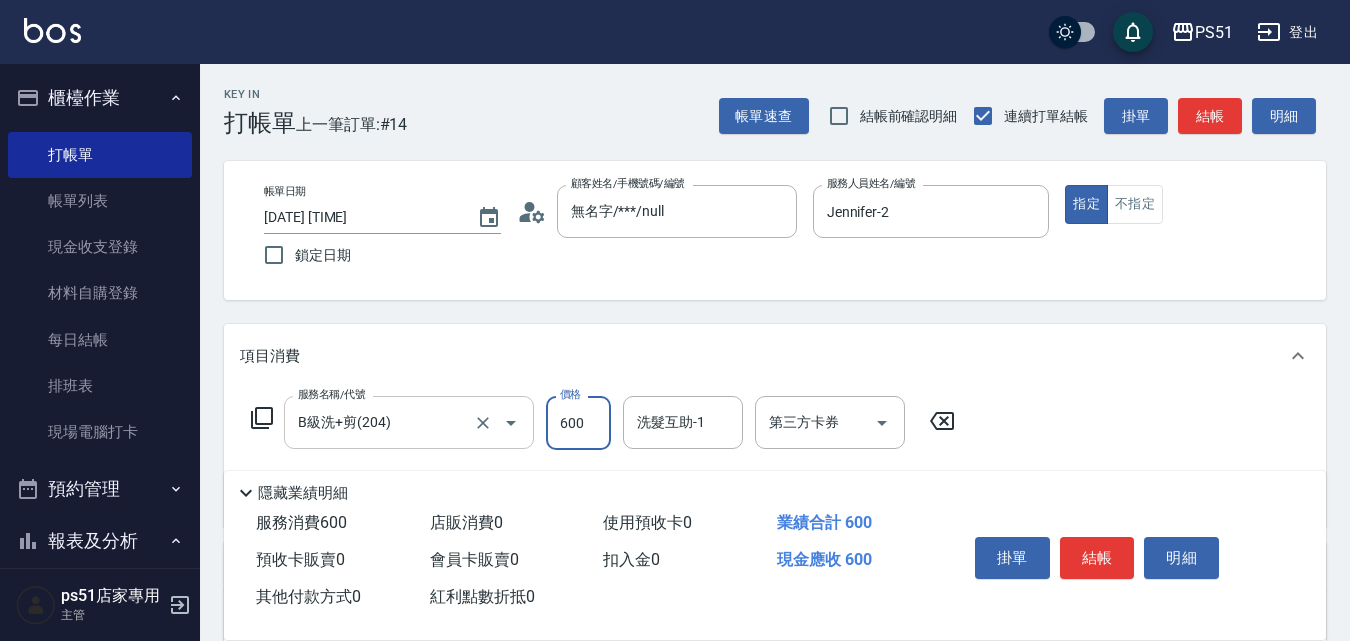 type on "600" 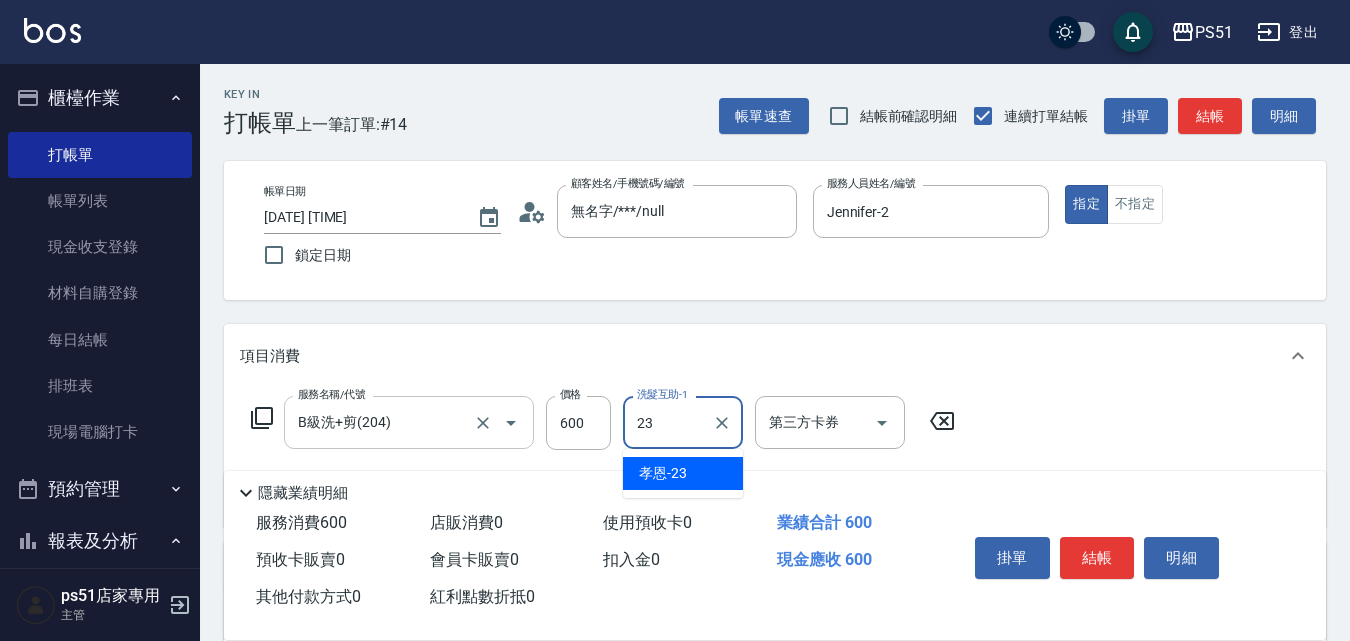 type on "[NAME]-23" 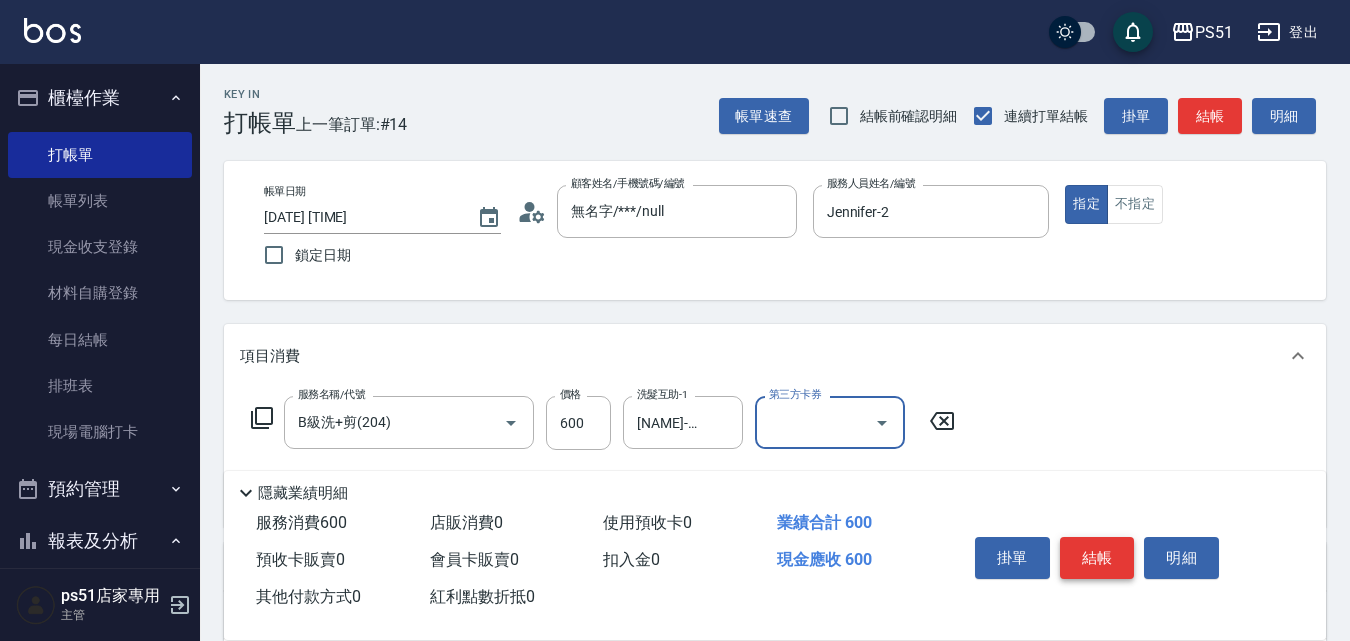 click on "結帳" at bounding box center [1097, 558] 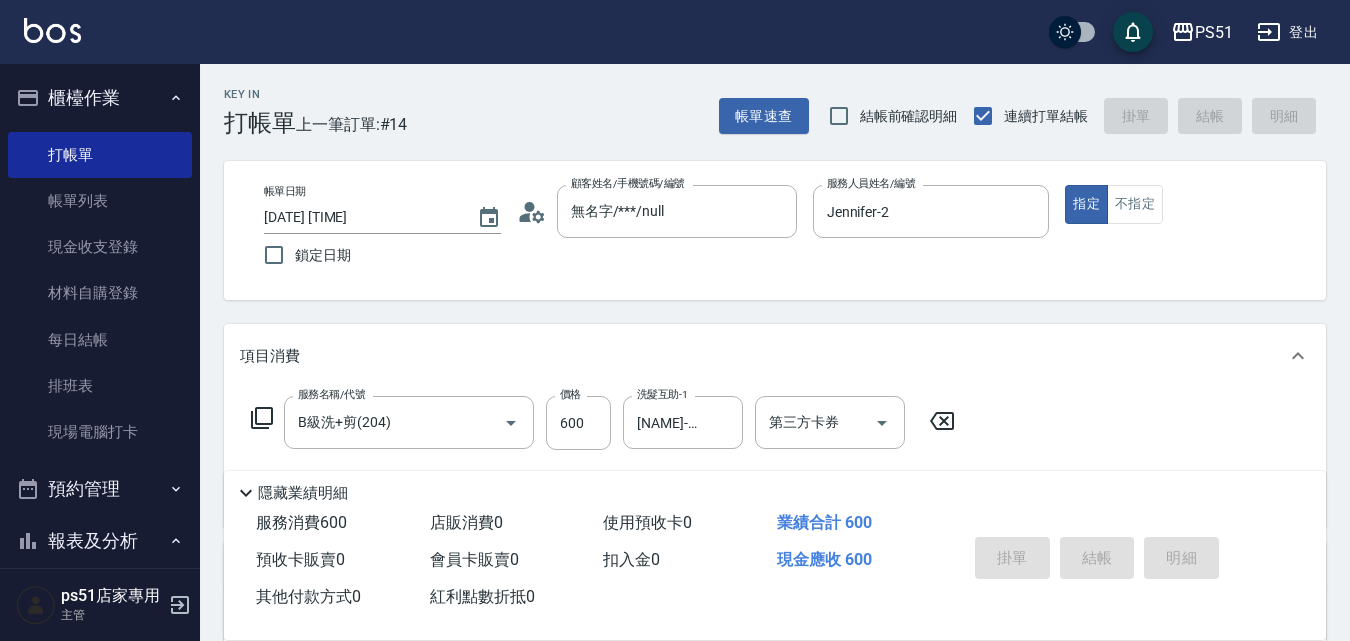 type 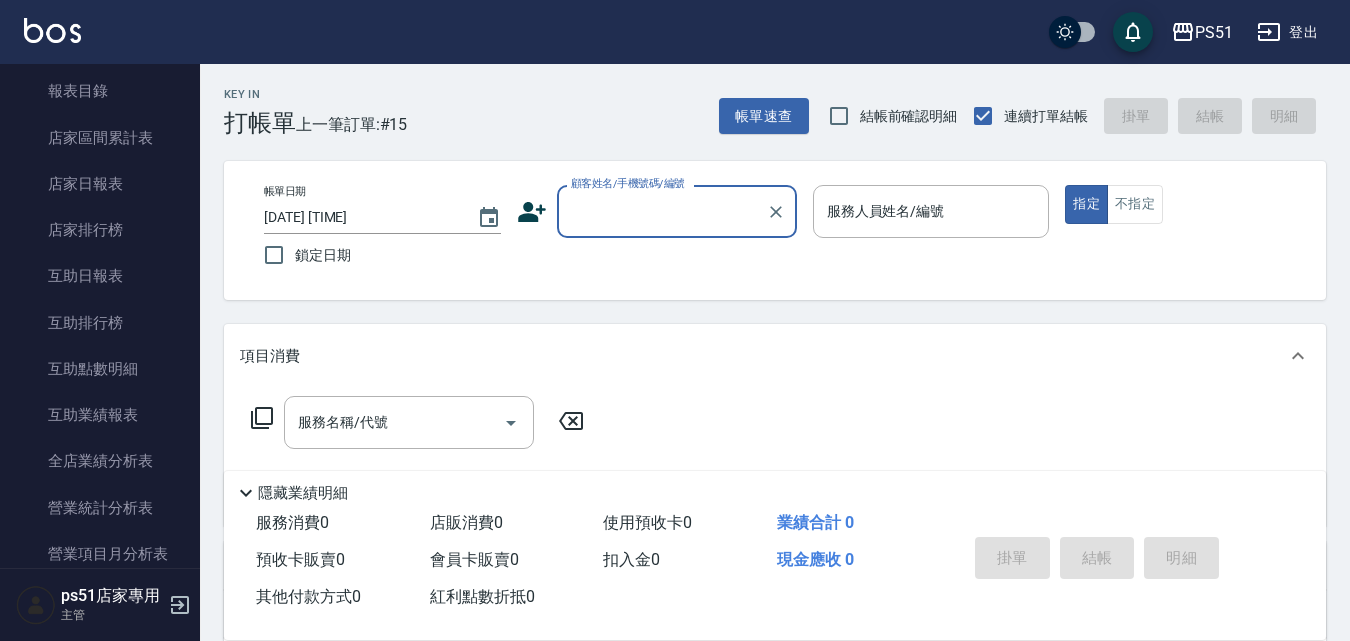 scroll, scrollTop: 817, scrollLeft: 0, axis: vertical 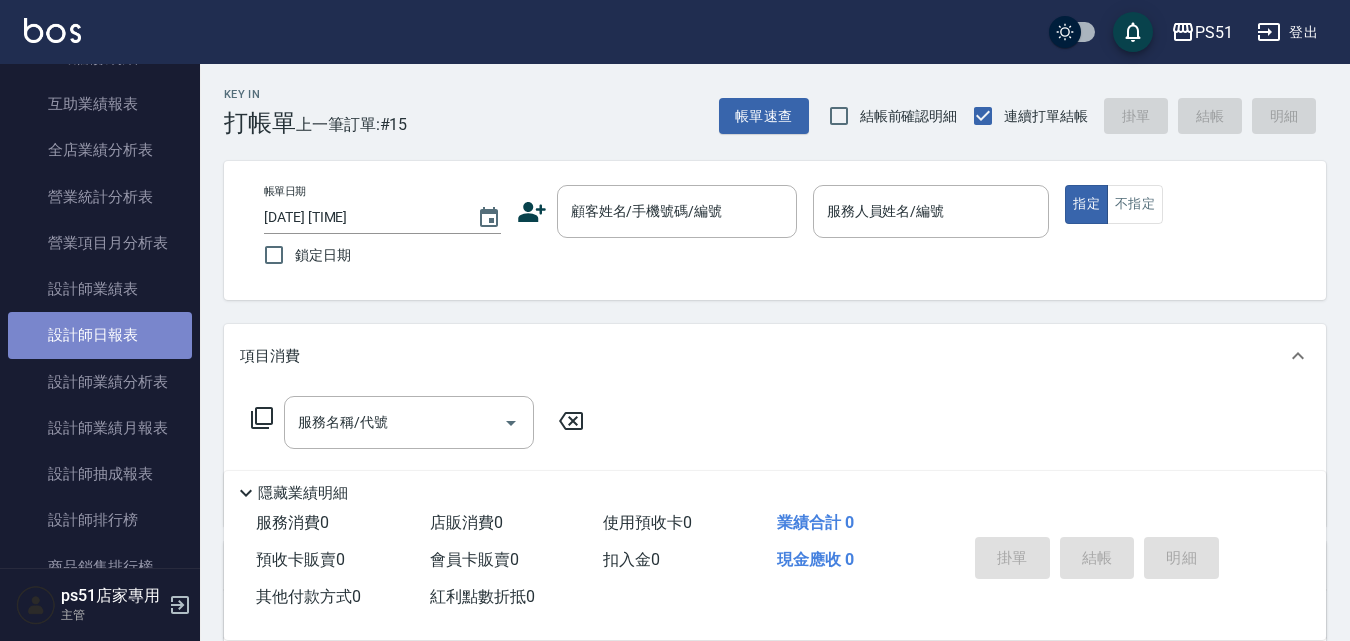 click on "設計師日報表" at bounding box center (100, 335) 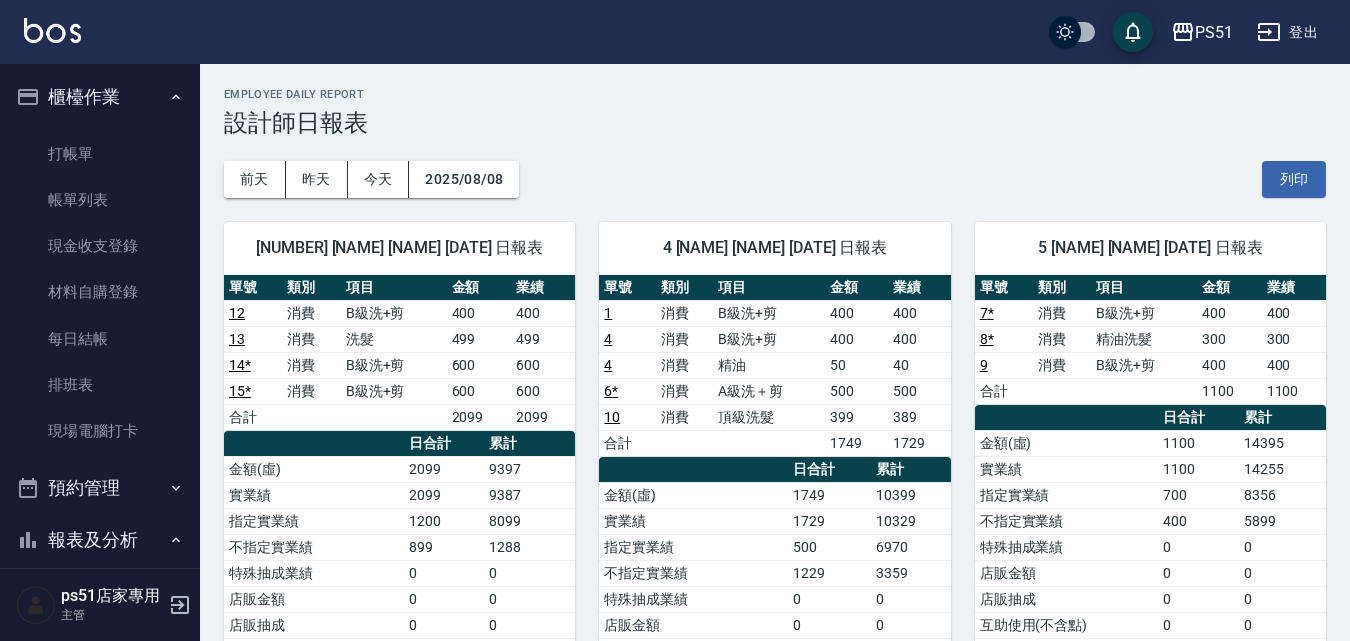 scroll, scrollTop: 0, scrollLeft: 0, axis: both 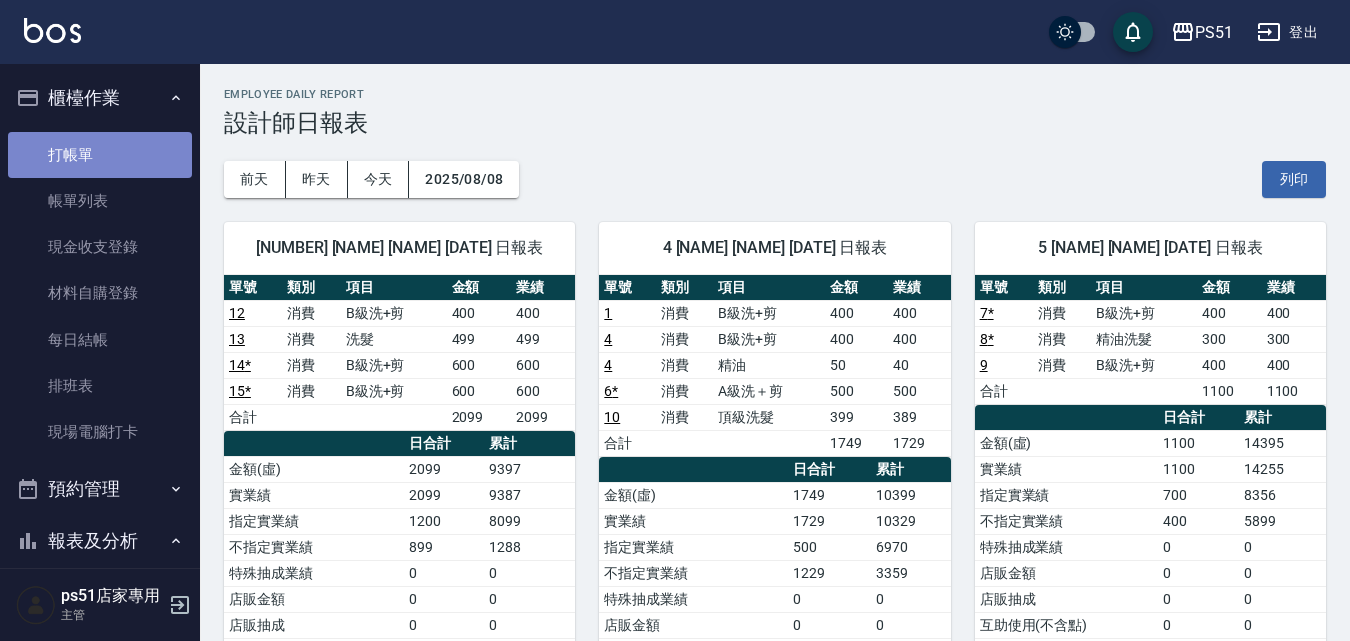 click on "打帳單" at bounding box center [100, 155] 